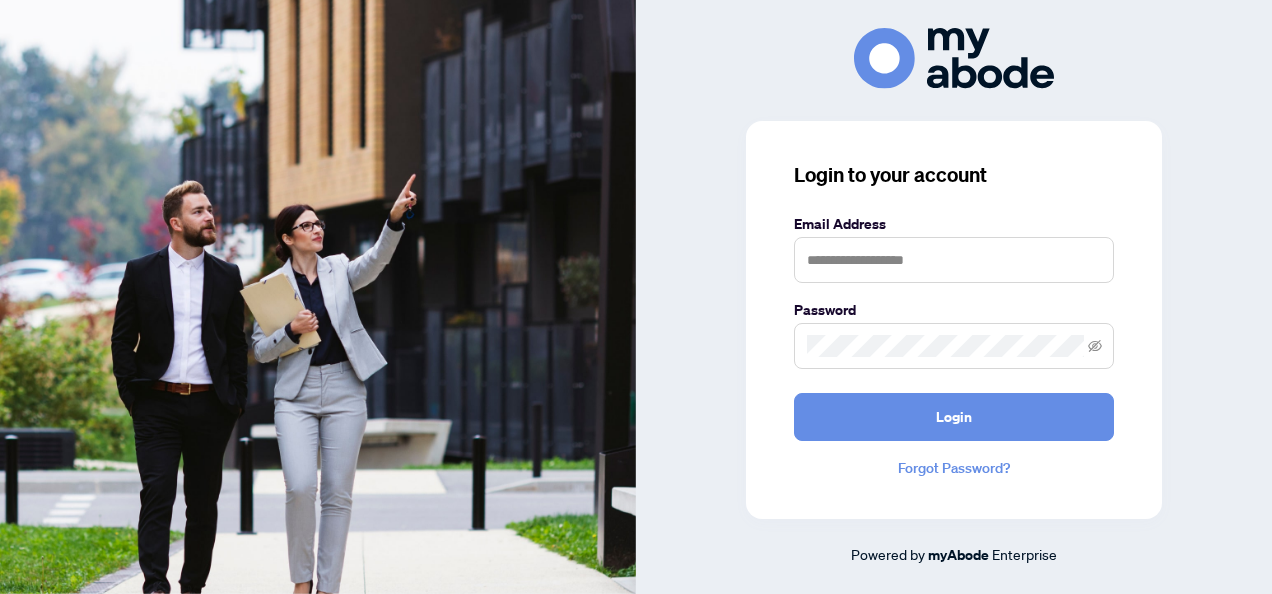 scroll, scrollTop: 0, scrollLeft: 0, axis: both 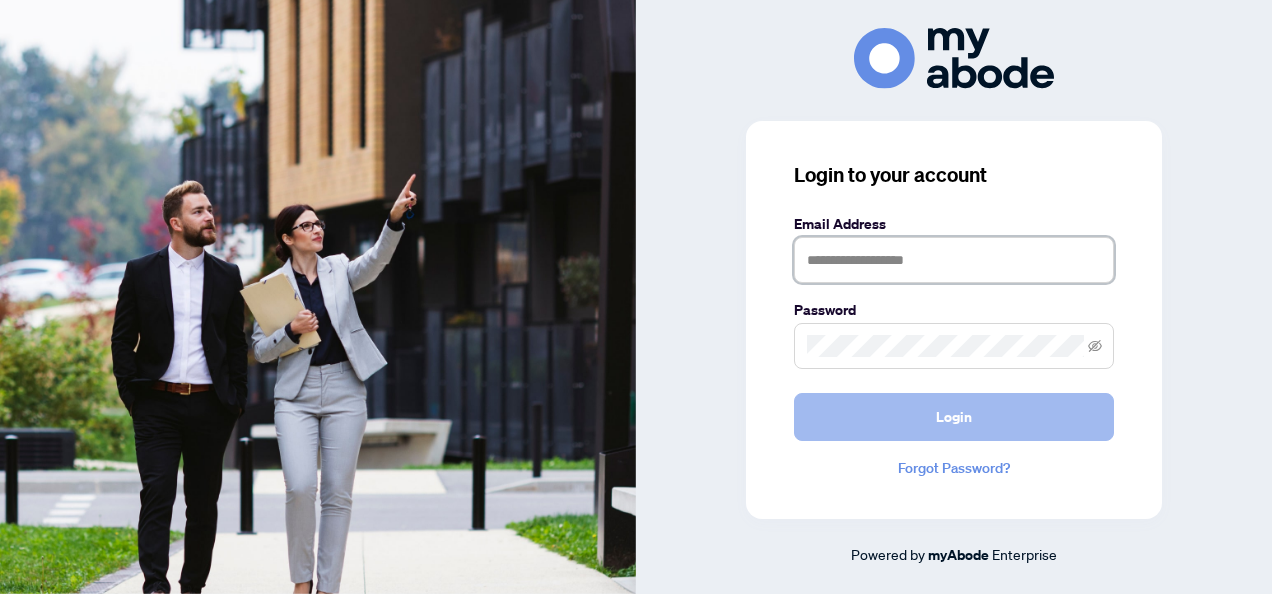 type on "**********" 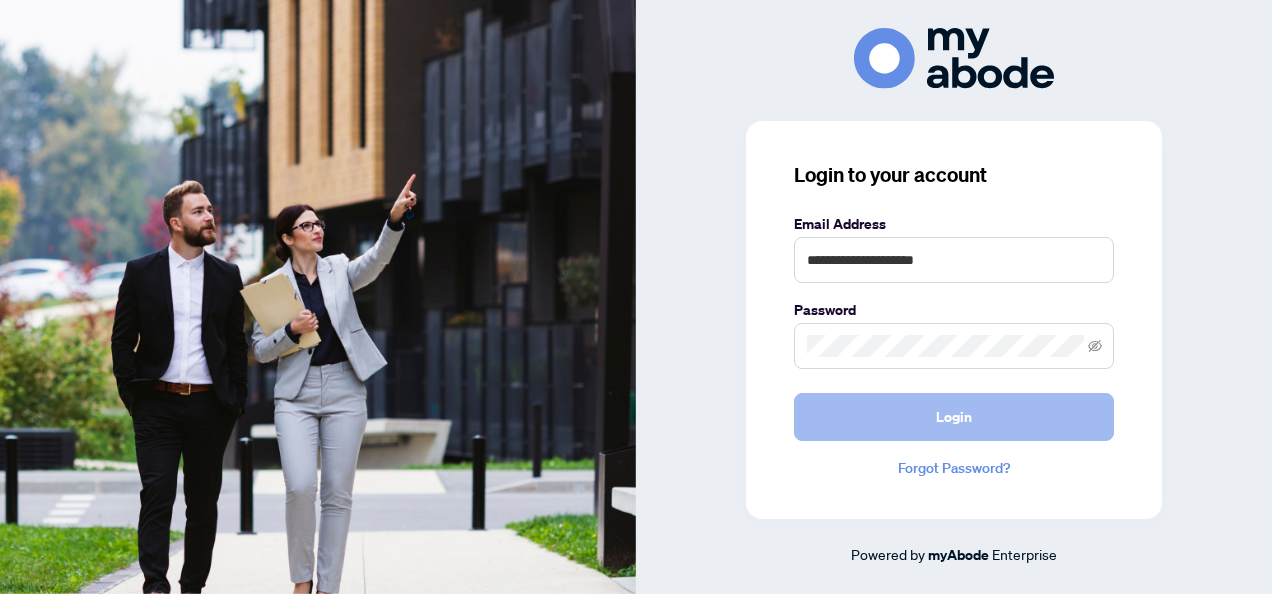 click on "Login" at bounding box center (954, 417) 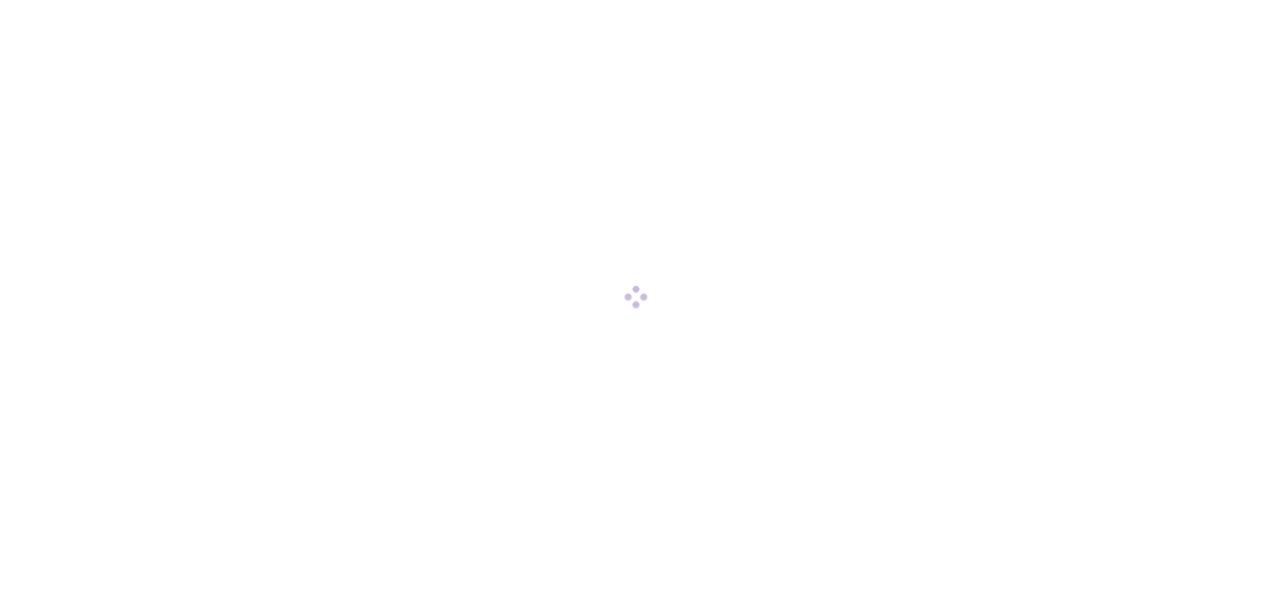 scroll, scrollTop: 0, scrollLeft: 0, axis: both 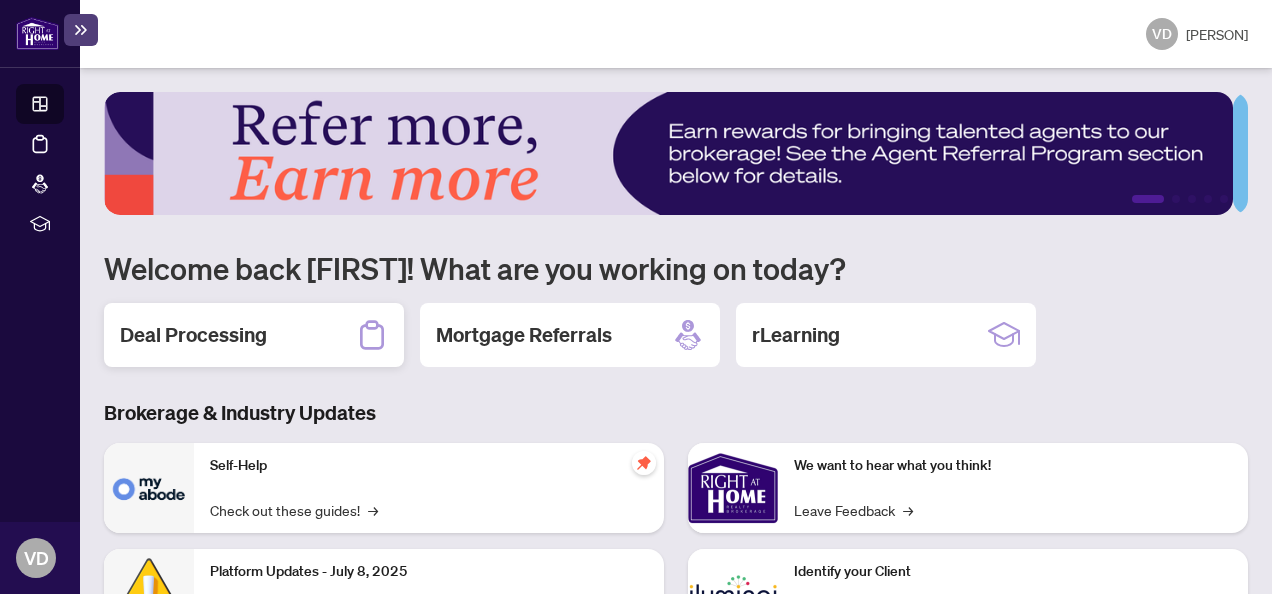 click on "Deal Processing" at bounding box center [193, 335] 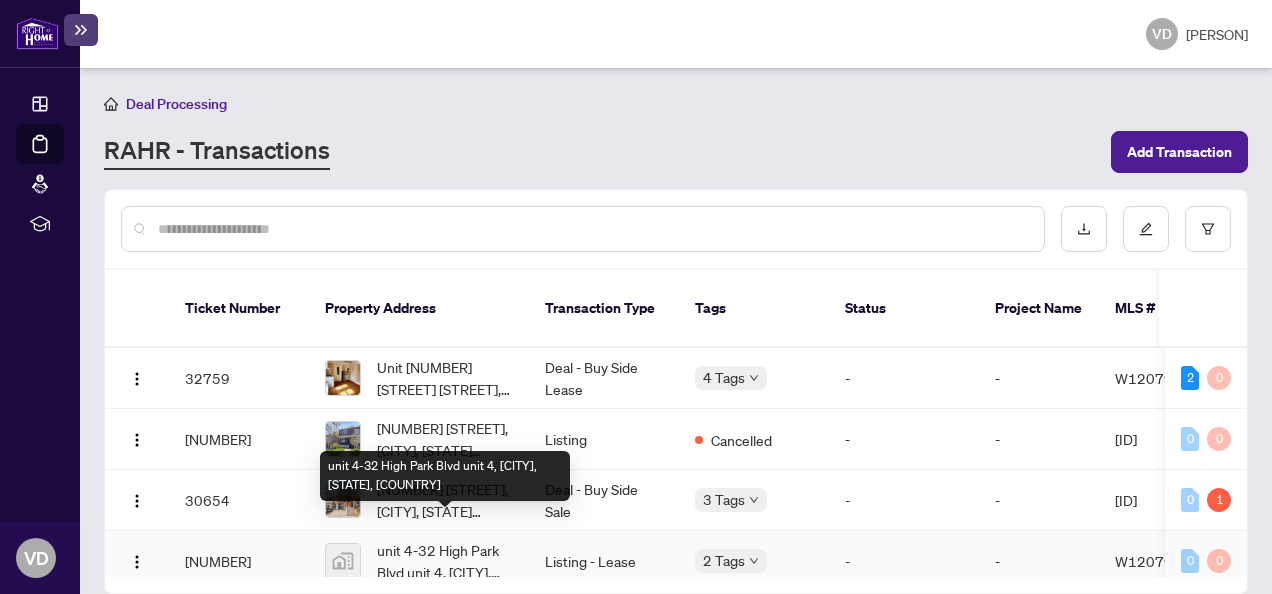 scroll, scrollTop: 62, scrollLeft: 0, axis: vertical 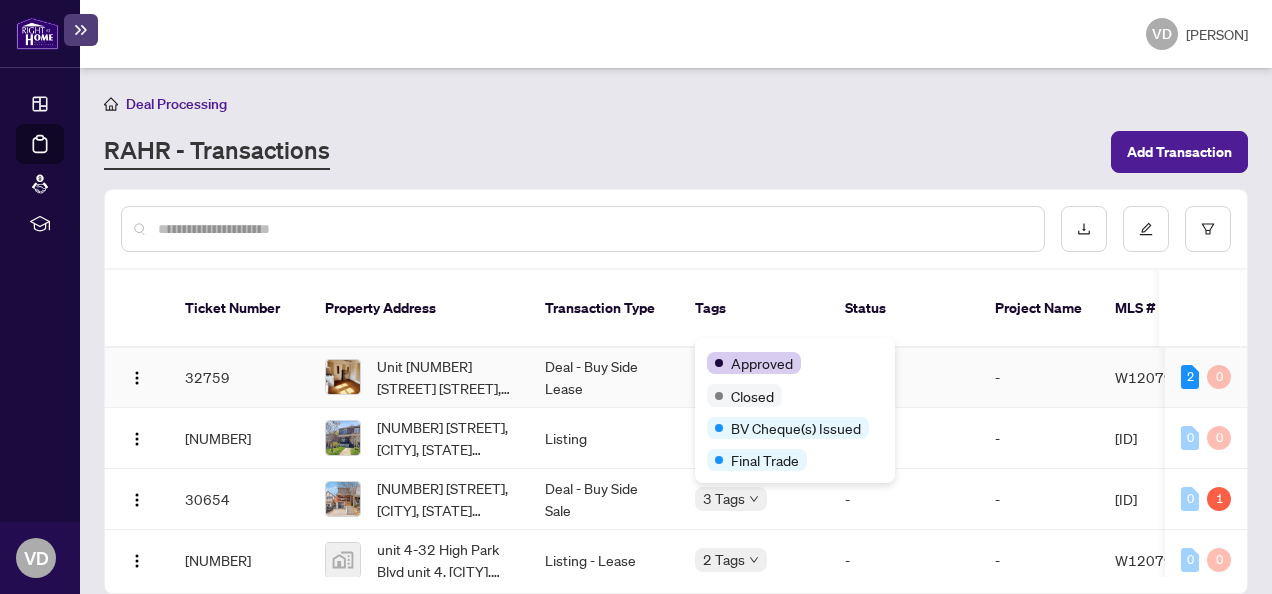 click on "Approved Closed BV Cheque(s) Issued Final Trade" at bounding box center (795, 410) 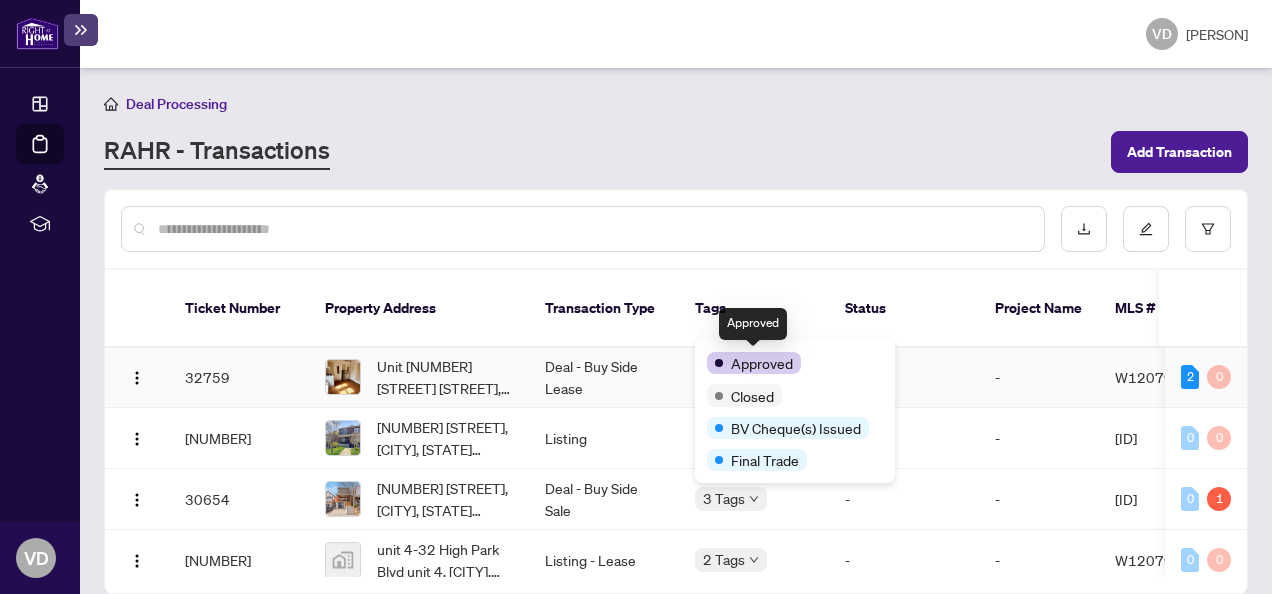 click on "Approved" at bounding box center [762, 363] 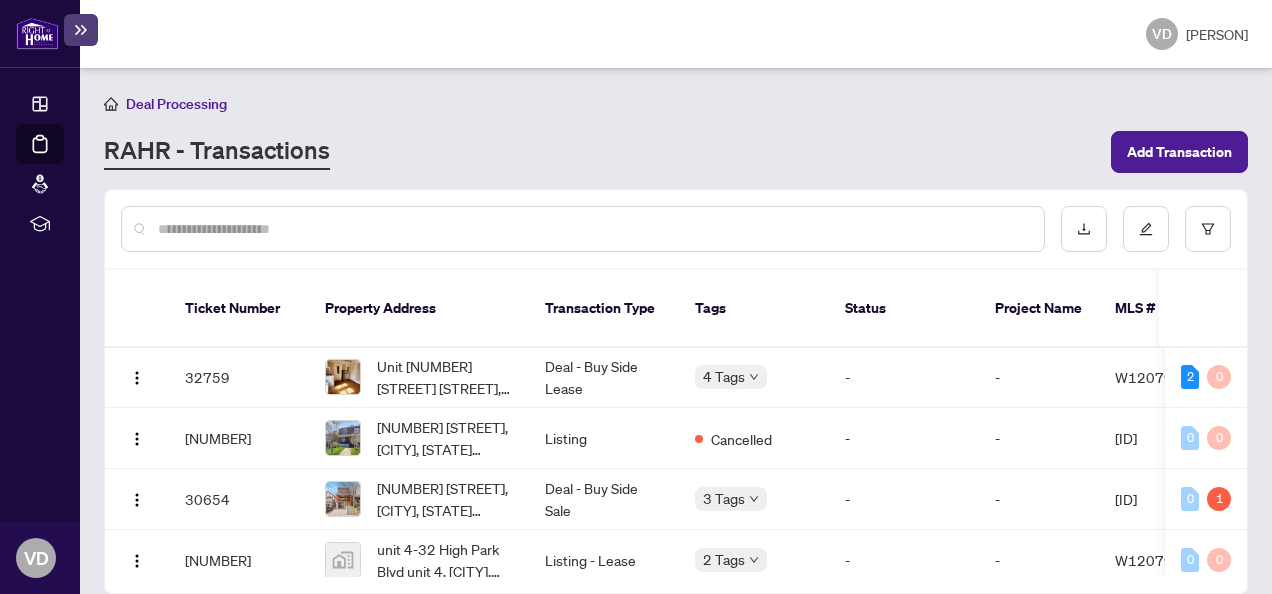 click at bounding box center (593, 229) 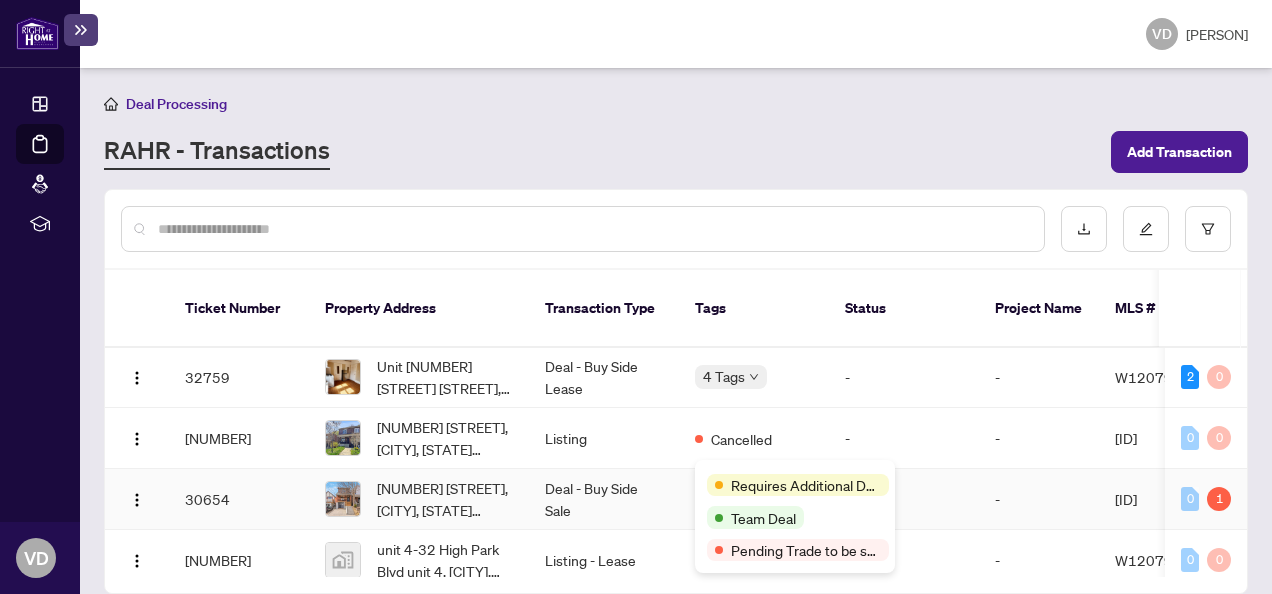 click on "Requires Additional Docs" at bounding box center [806, 485] 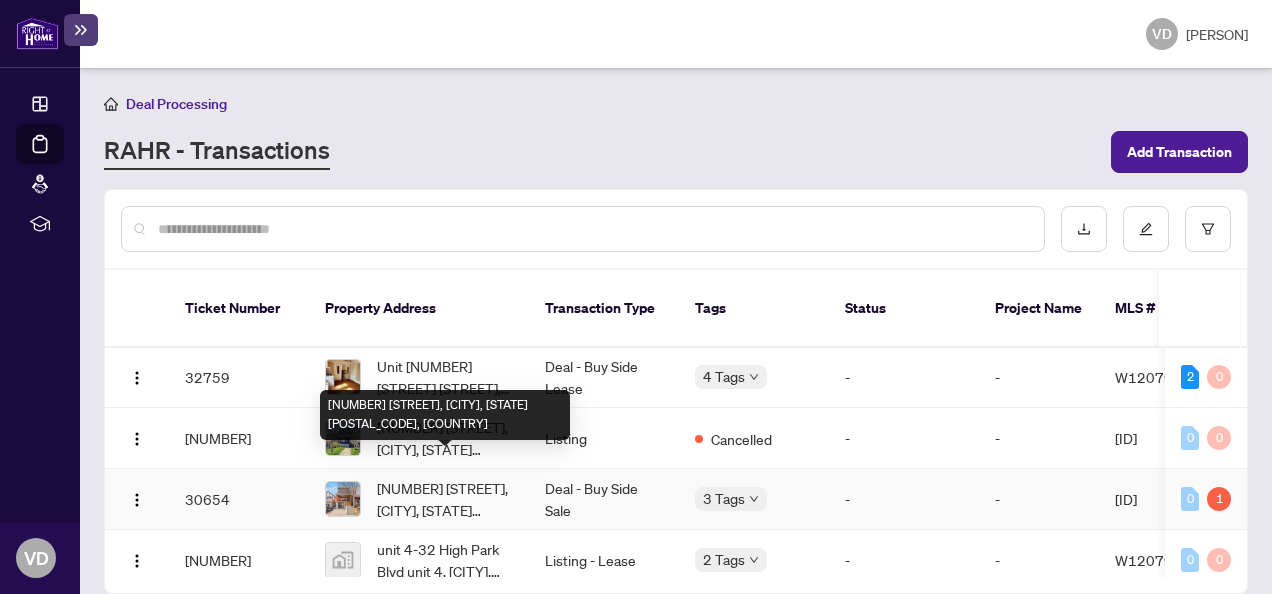 click on "[NUMBER] [STREET], [CITY], [STATE] [POSTAL_CODE], [COUNTRY]" at bounding box center (445, 499) 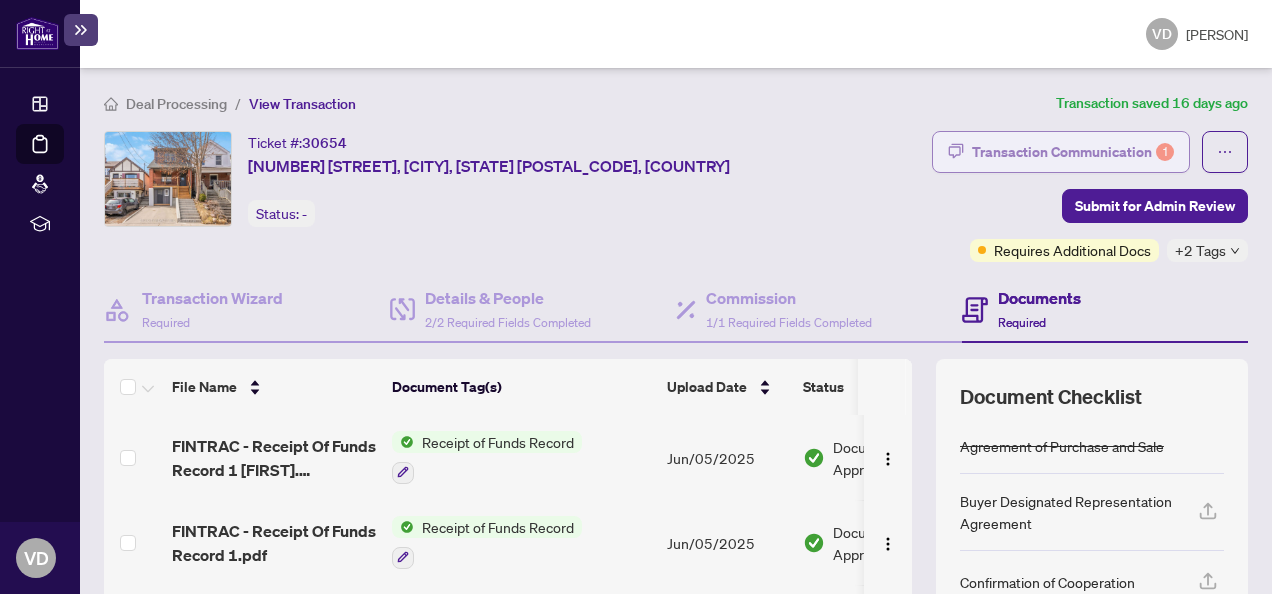 click on "Transaction Communication 1" at bounding box center (1073, 152) 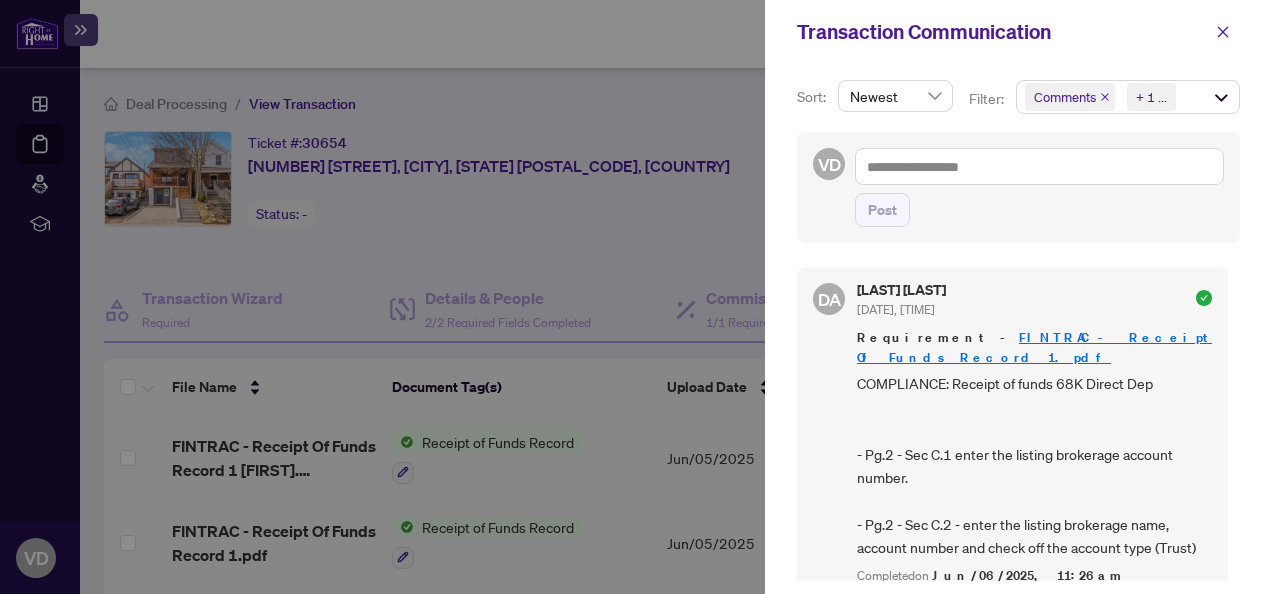 click at bounding box center (636, 297) 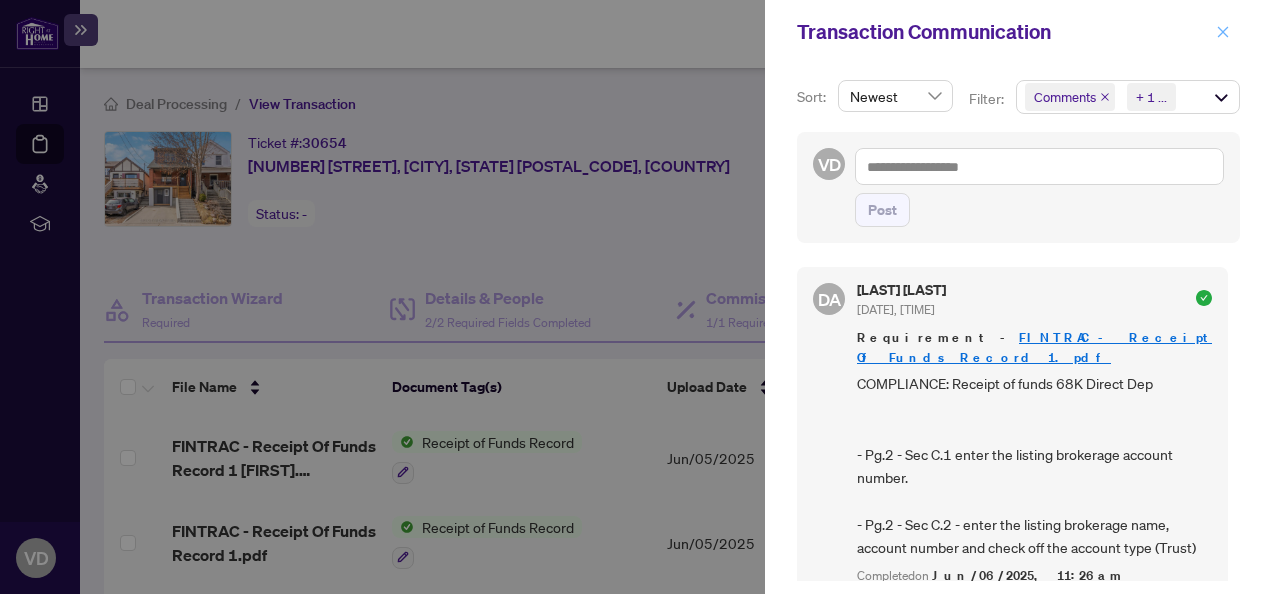 click 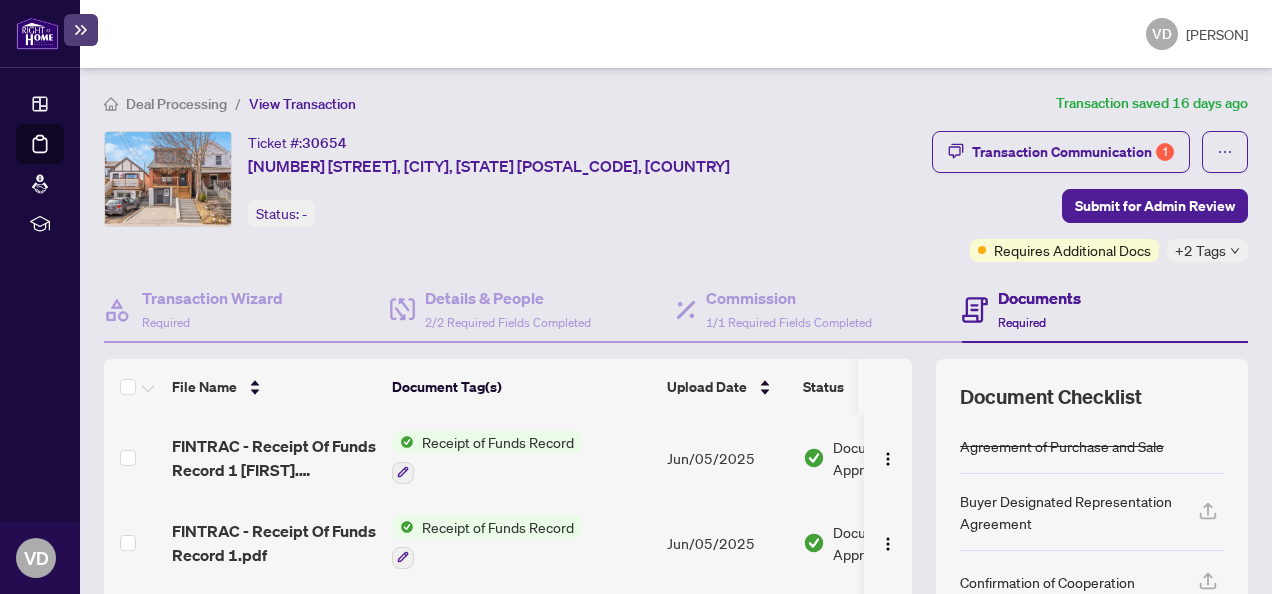 scroll, scrollTop: 2, scrollLeft: 0, axis: vertical 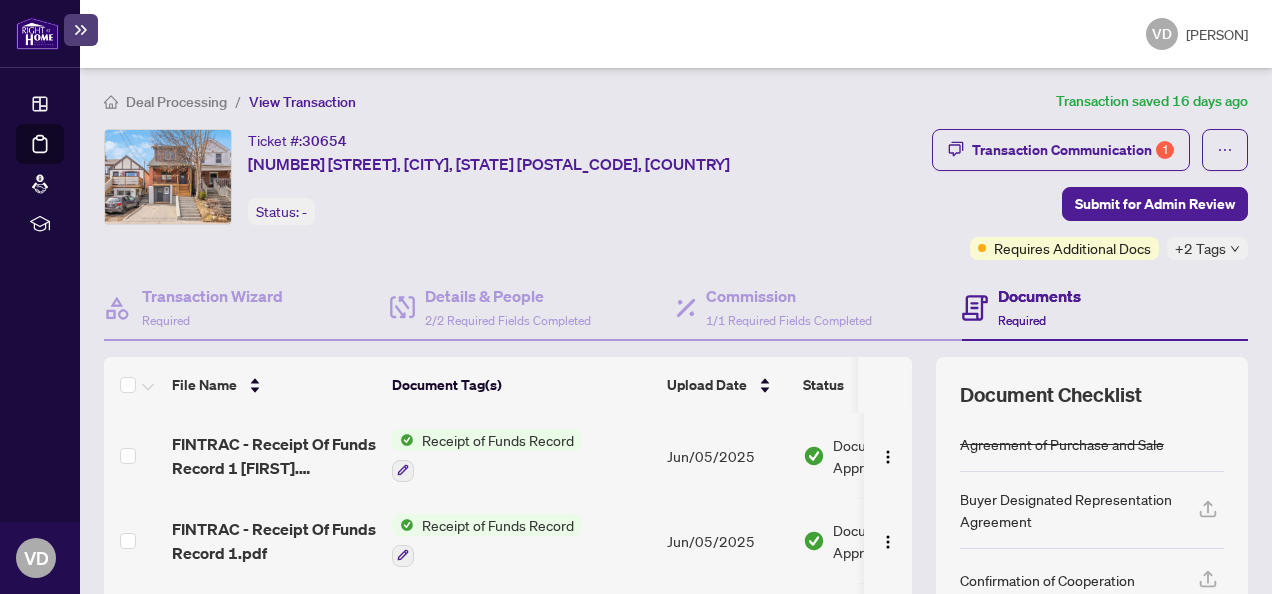 click on "+2 Tags" at bounding box center (1207, 248) 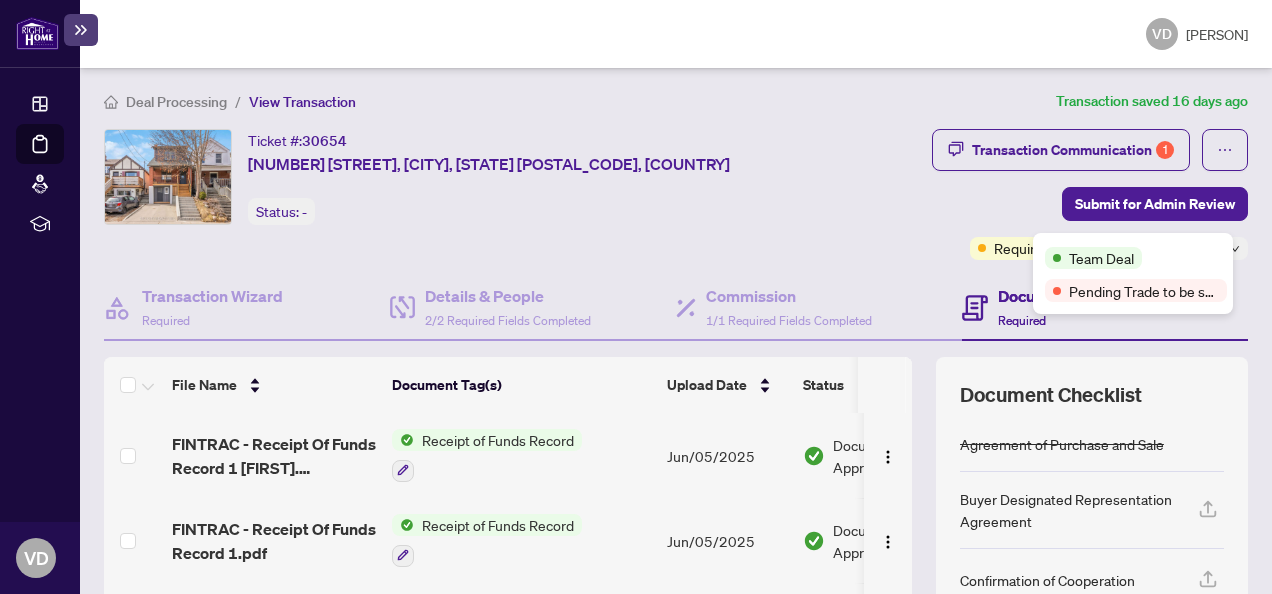 click on "Transaction Communication 1 Submit for Admin Review Requires Additional Docs +2 Tags" at bounding box center [1041, 194] 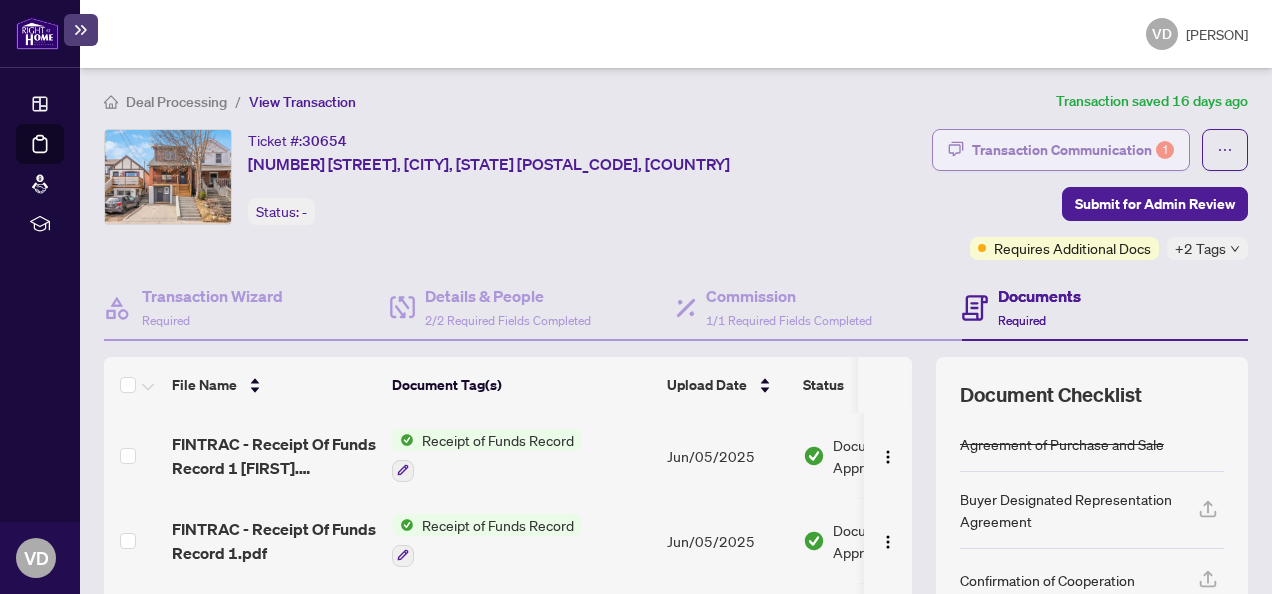 click on "Transaction Communication 1" at bounding box center [1073, 150] 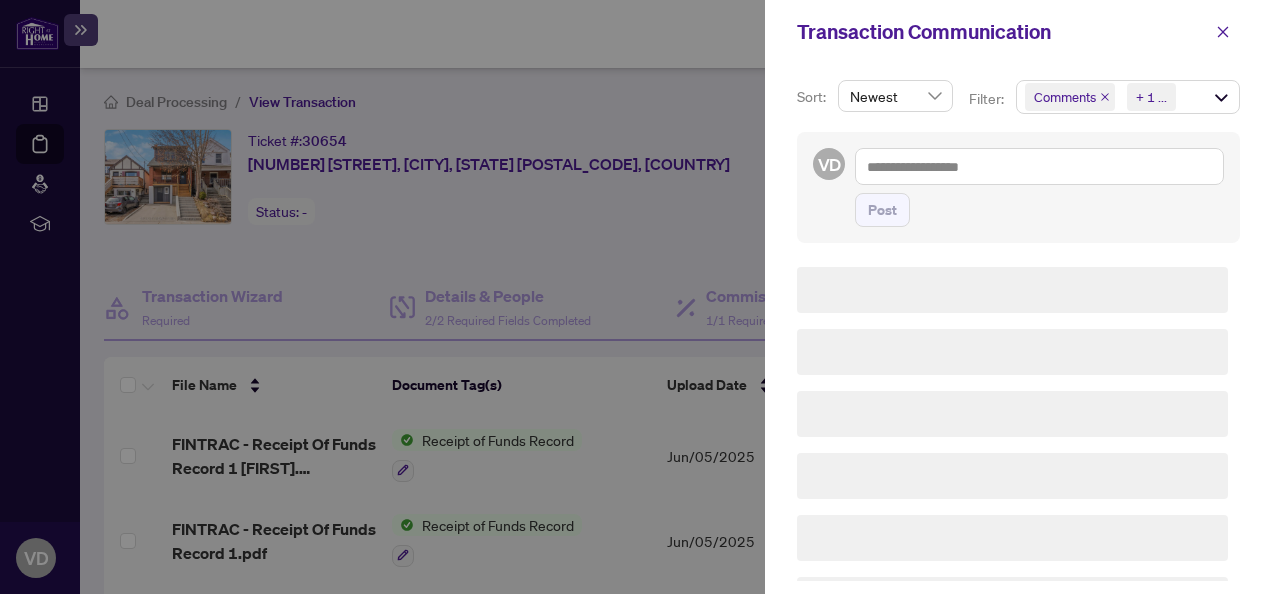 click on "Transaction Communication Sort: Newest Filter: Comments Requirements + 1 ...   VD Post" at bounding box center [636, 297] 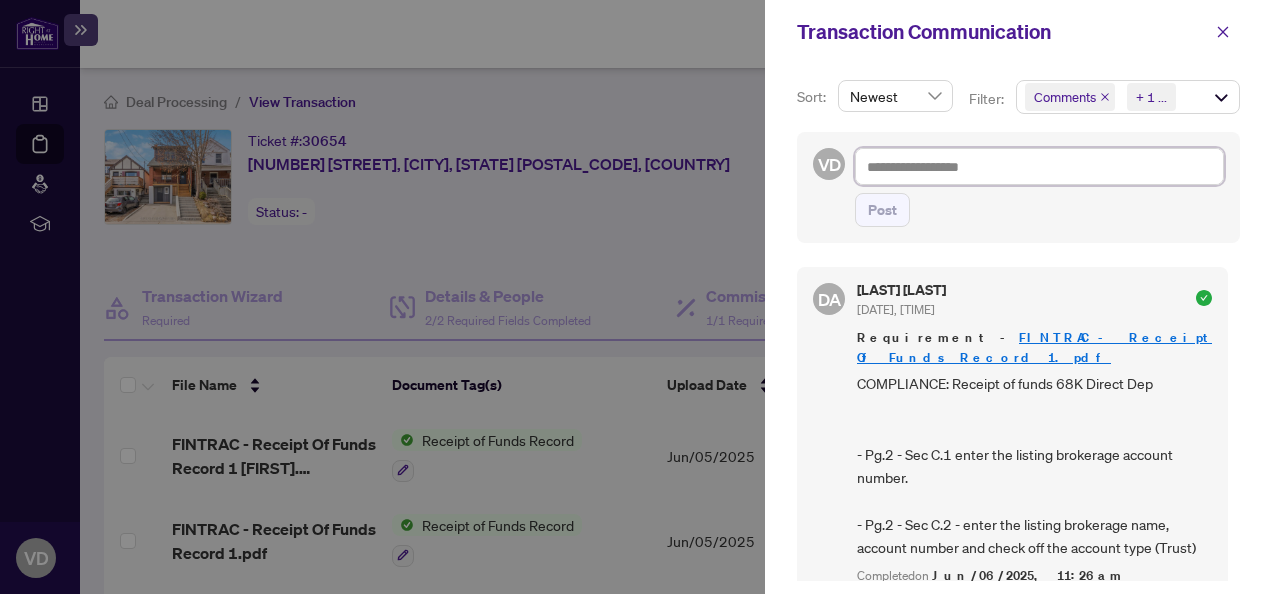 click at bounding box center [1039, 166] 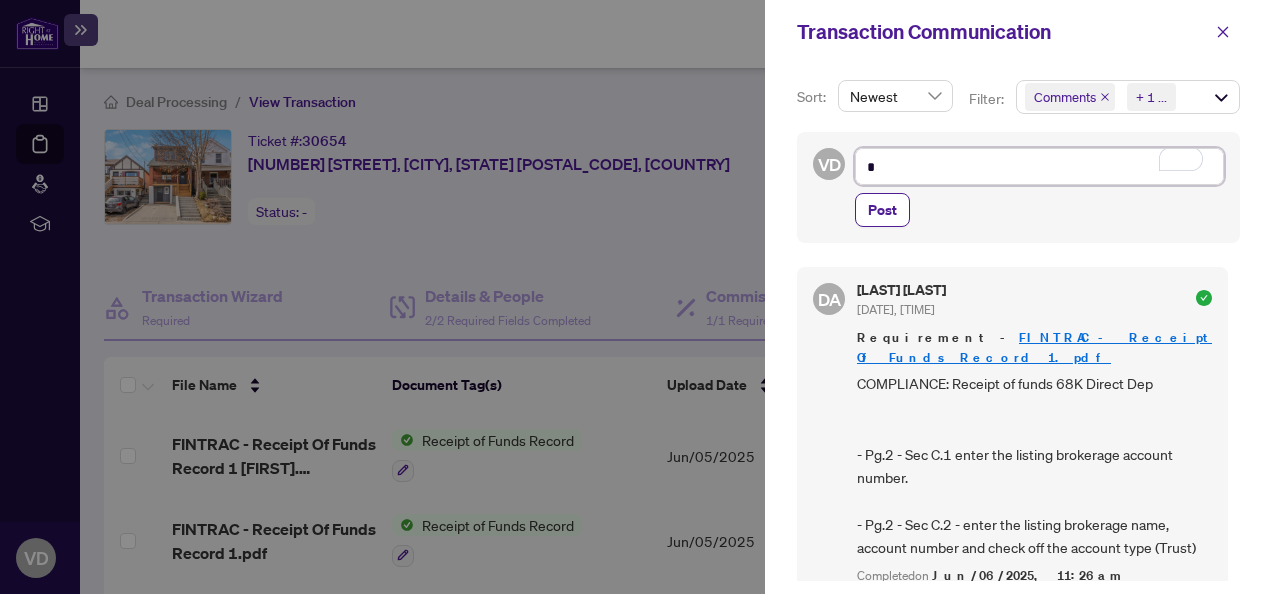 type on "*" 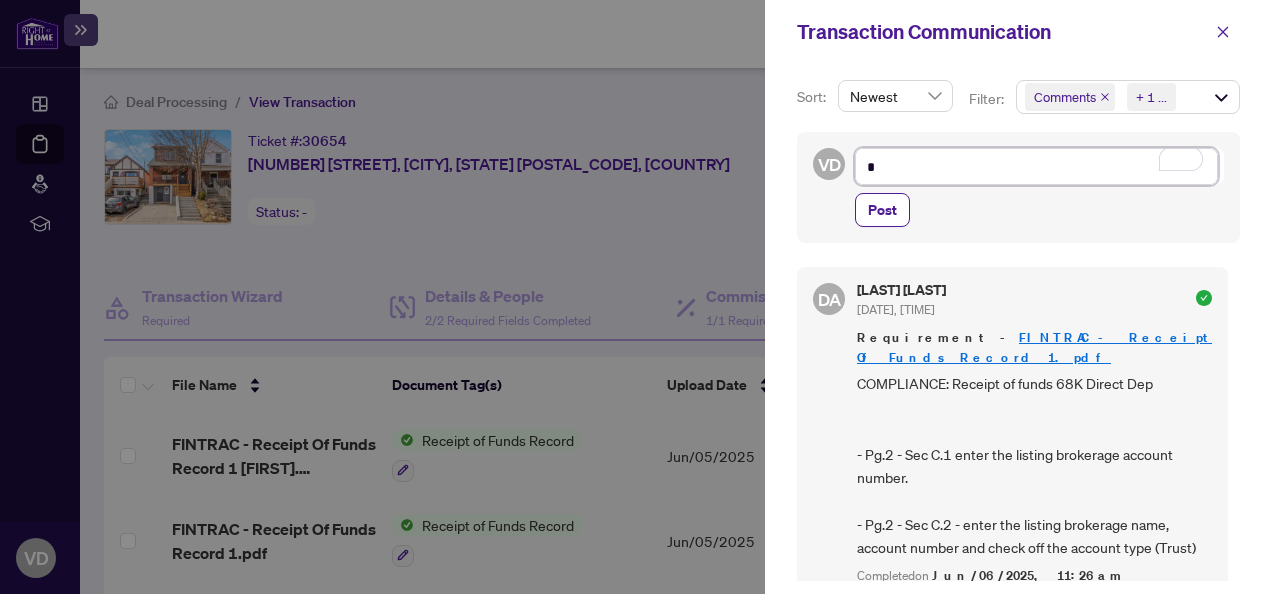 type on "**" 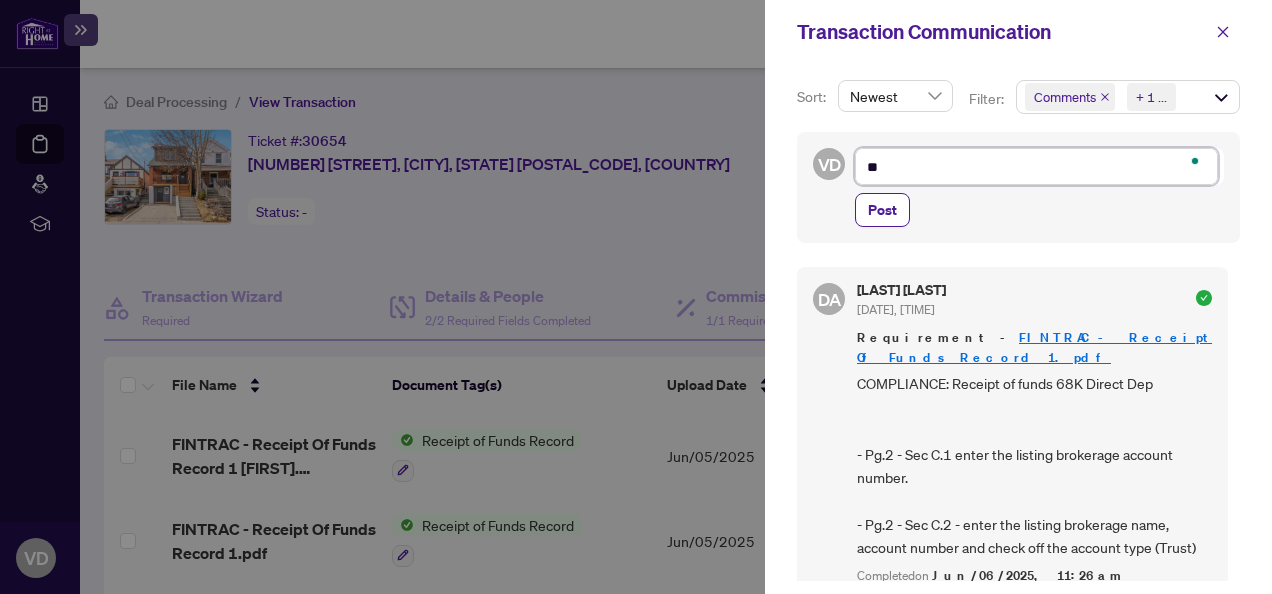 type on "**" 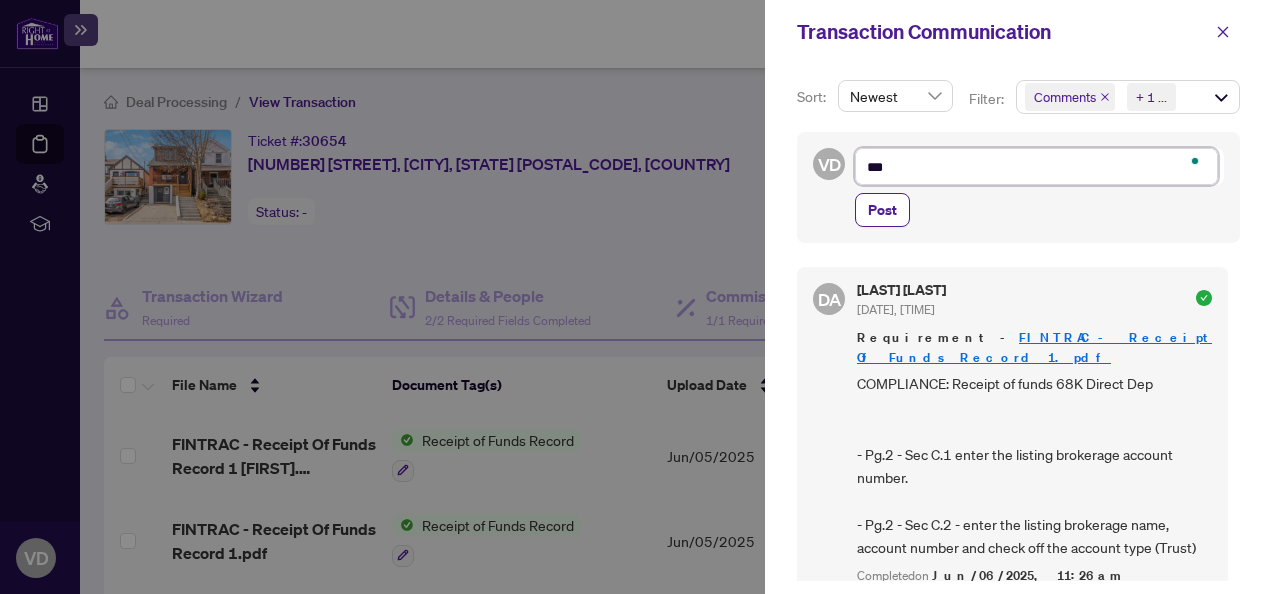 type on "****" 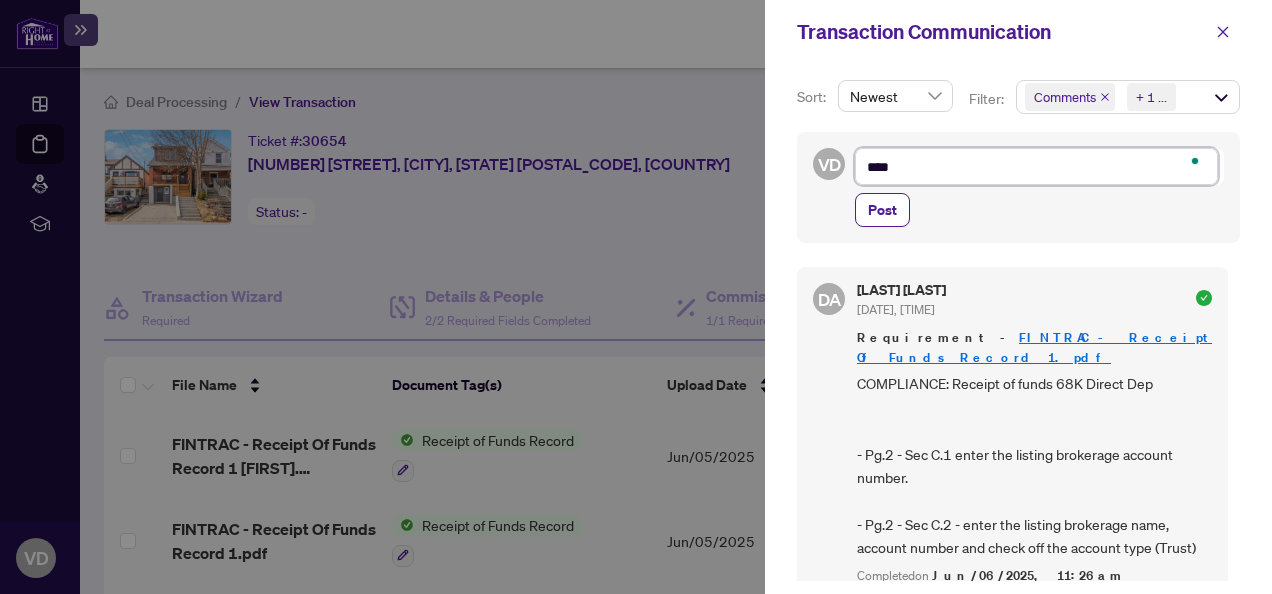 type on "*****" 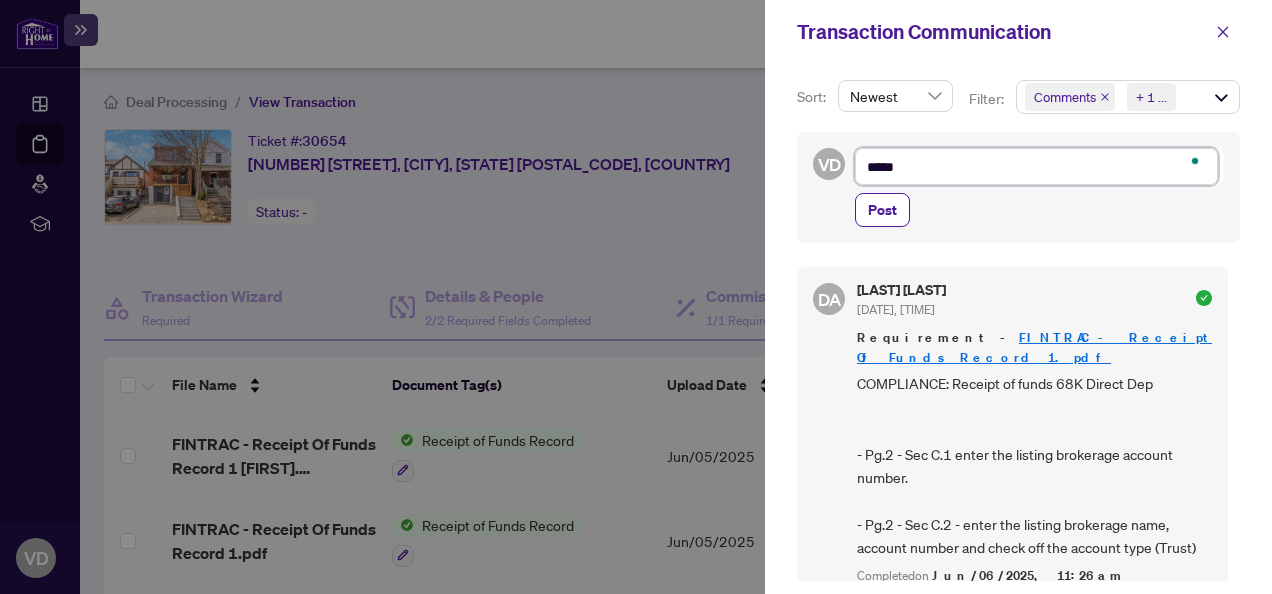 type on "******" 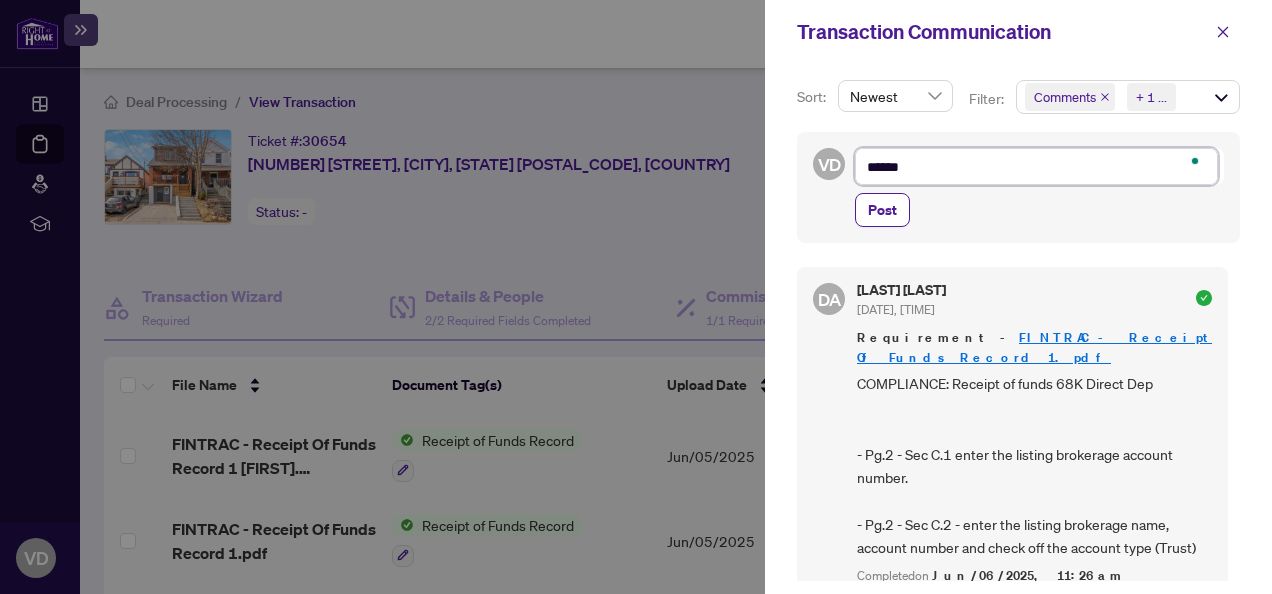 type on "*******" 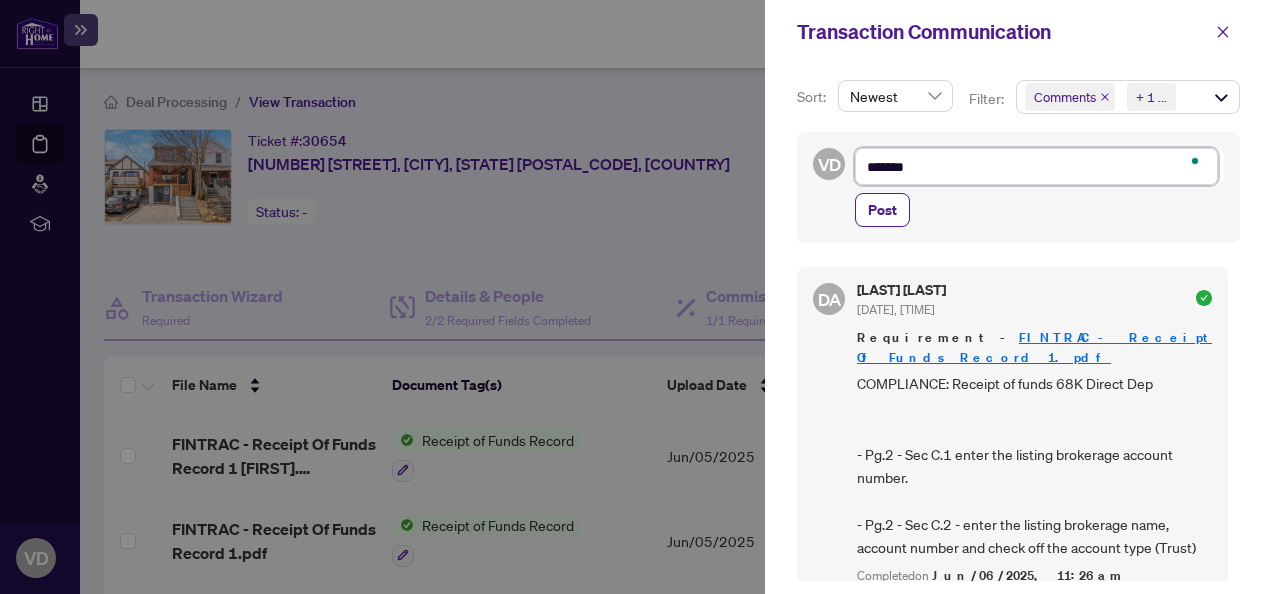 type on "********" 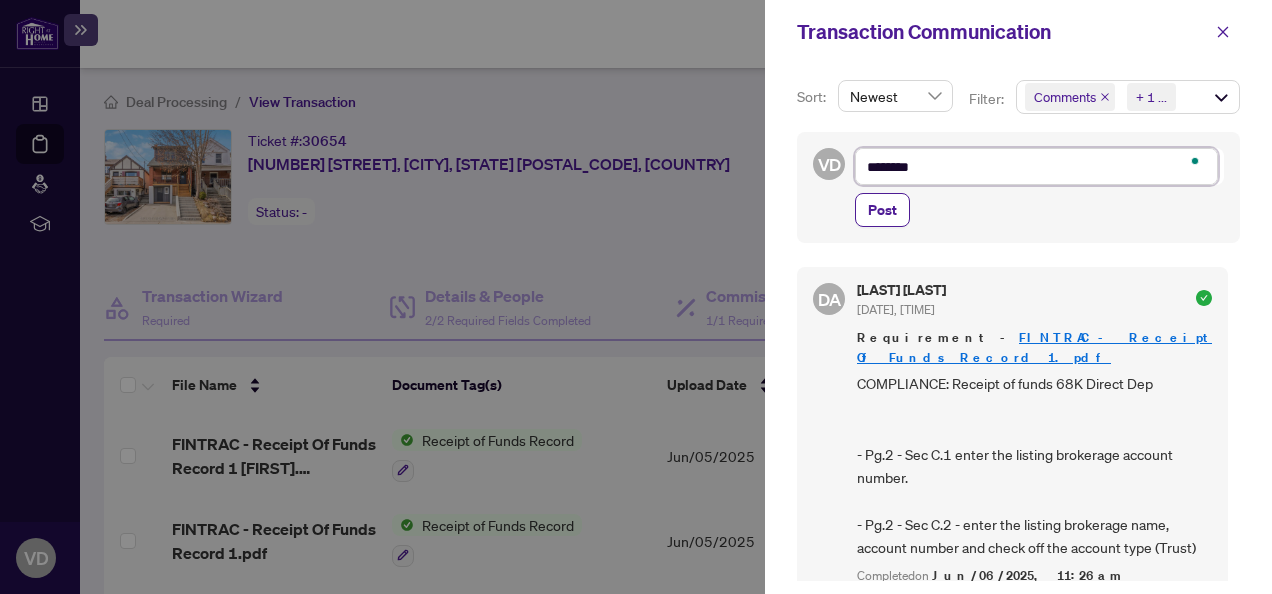 type on "*********" 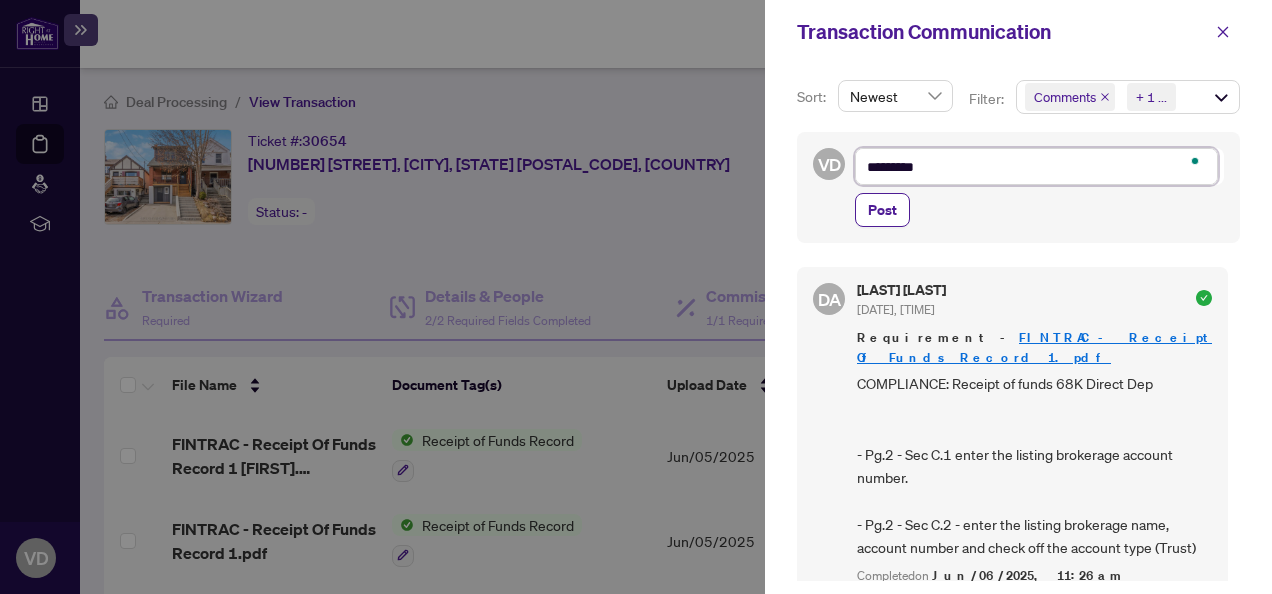 type on "*********" 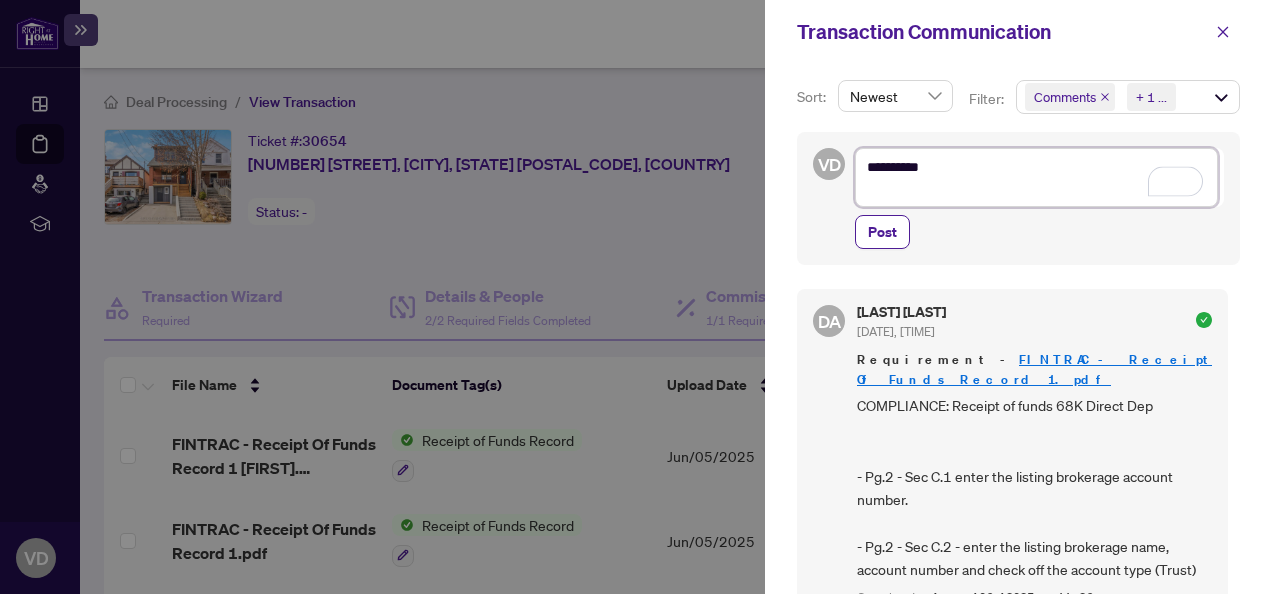 type on "*********" 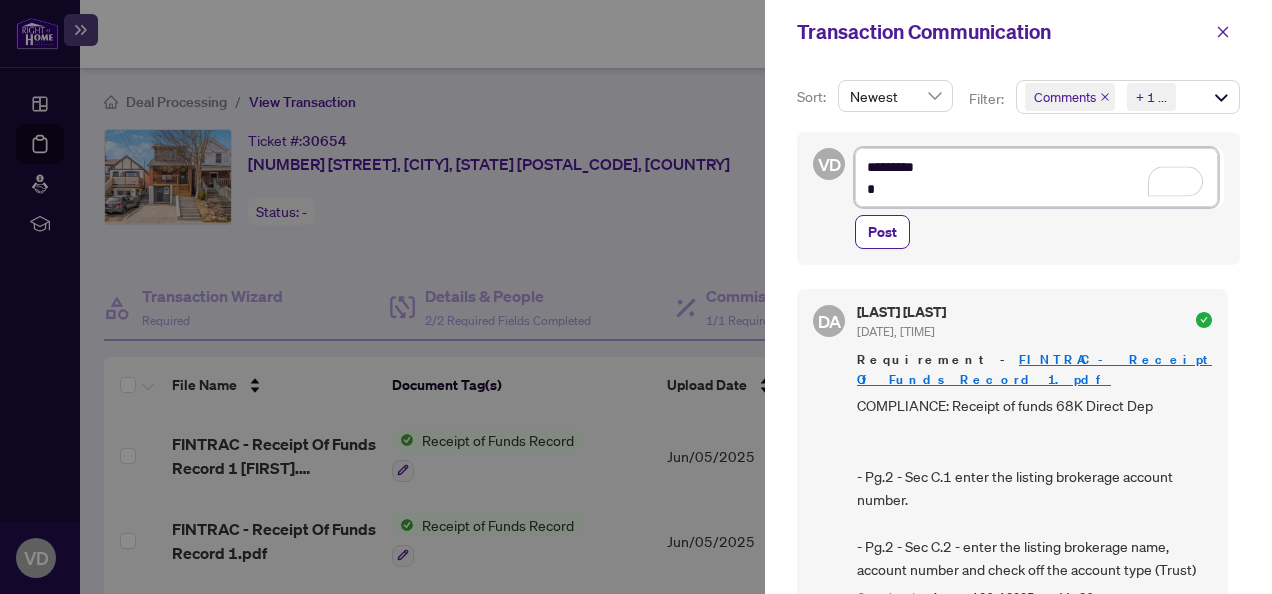 type on "*********" 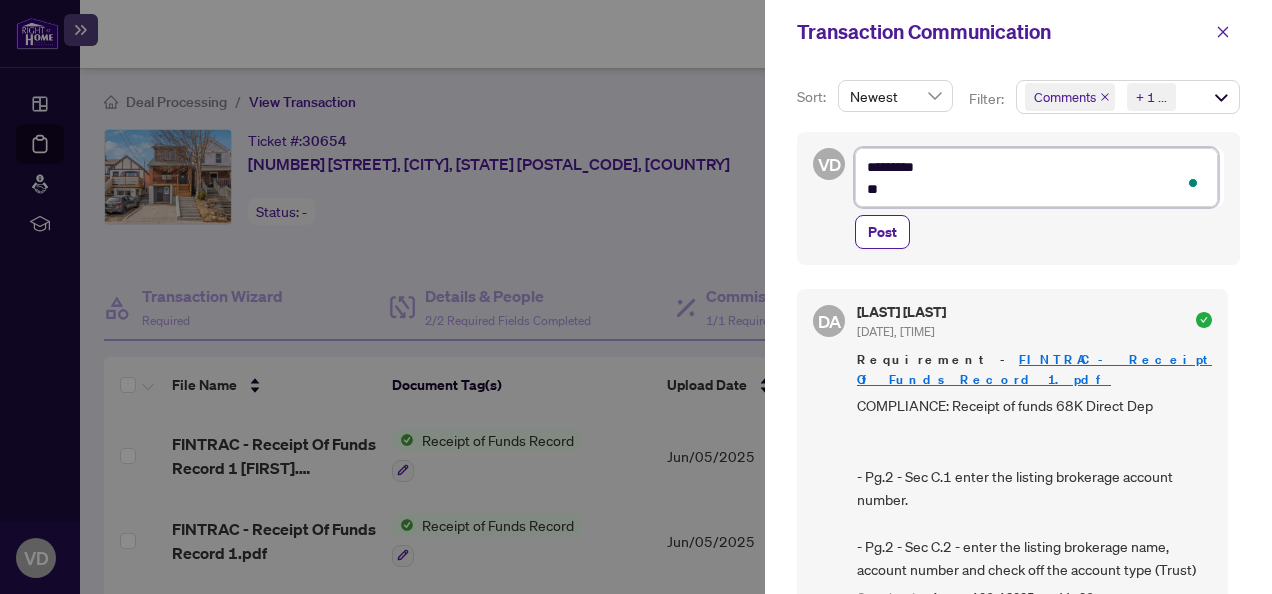type on "*********" 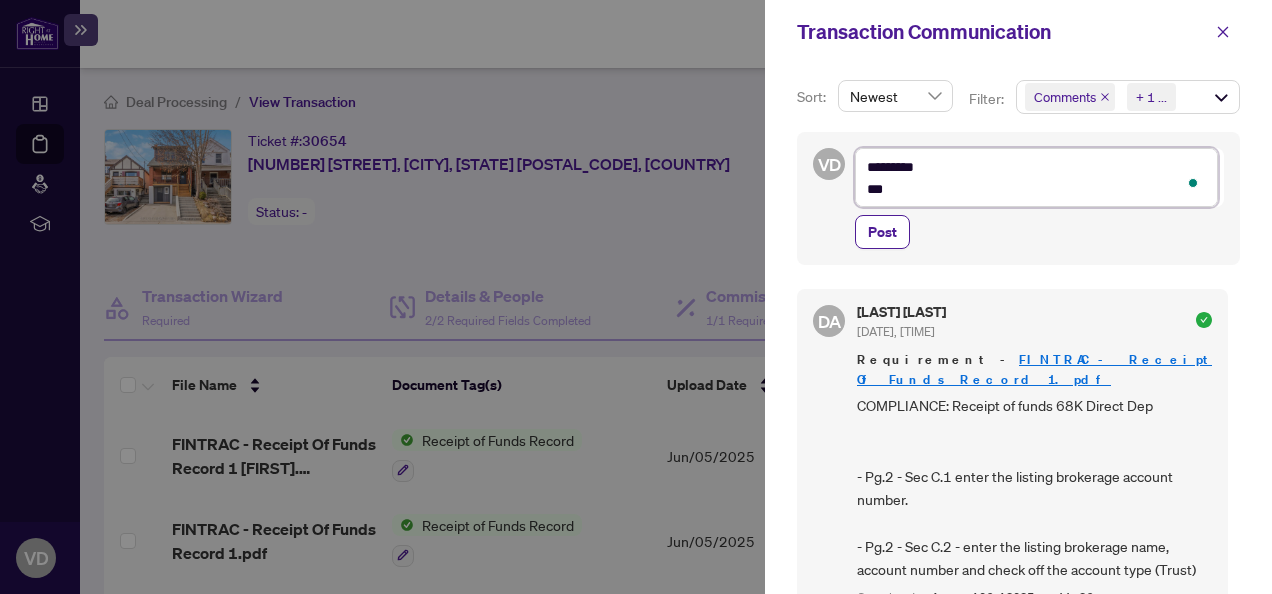 type on "*********" 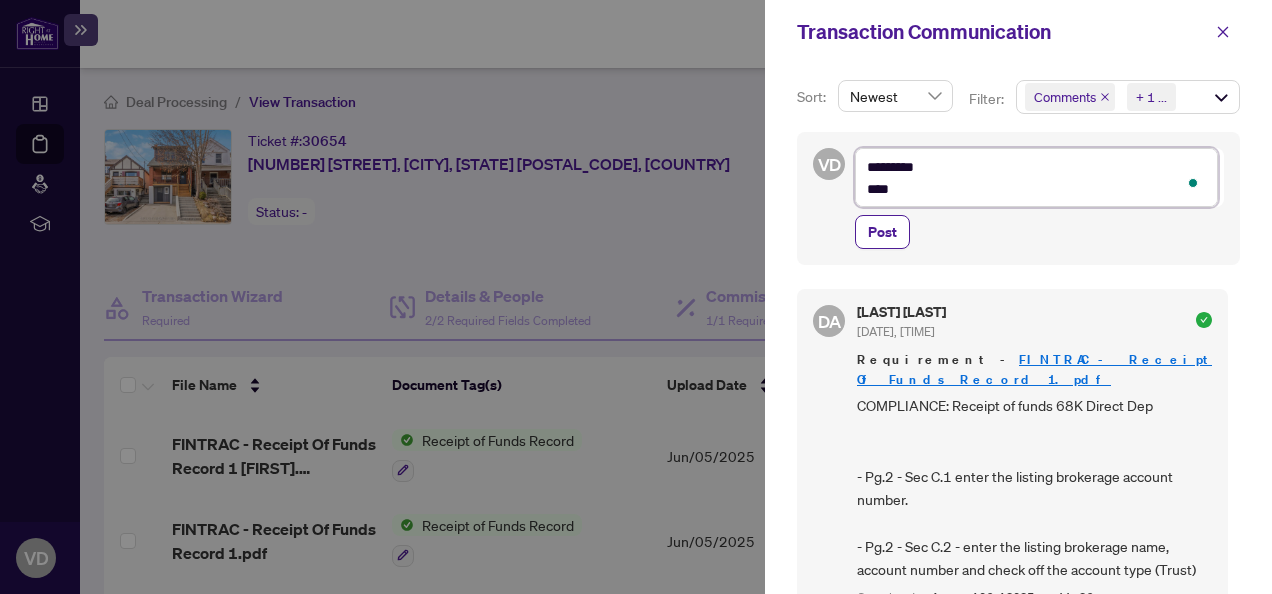 type on "*********" 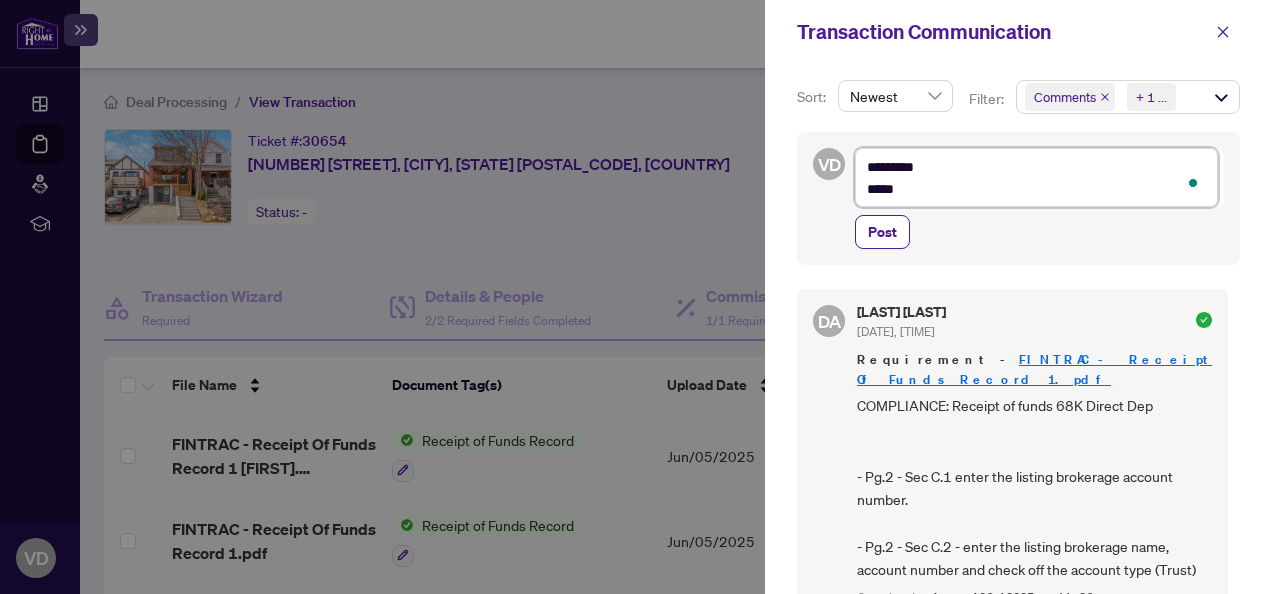 type on "*********
******" 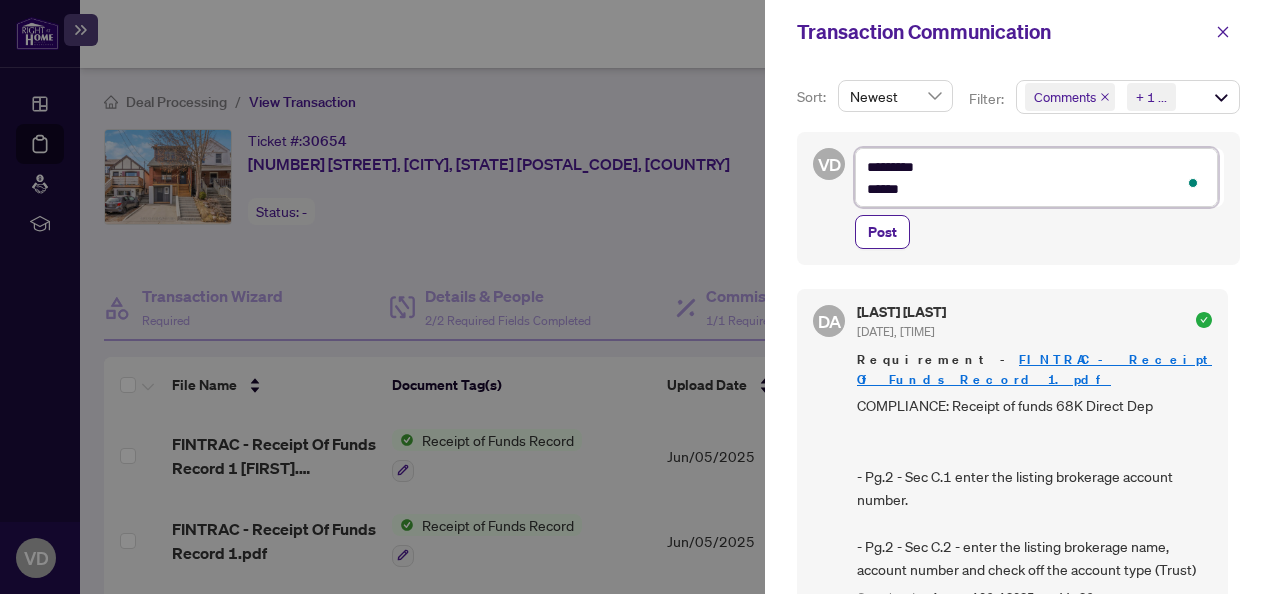 type on "*********
******" 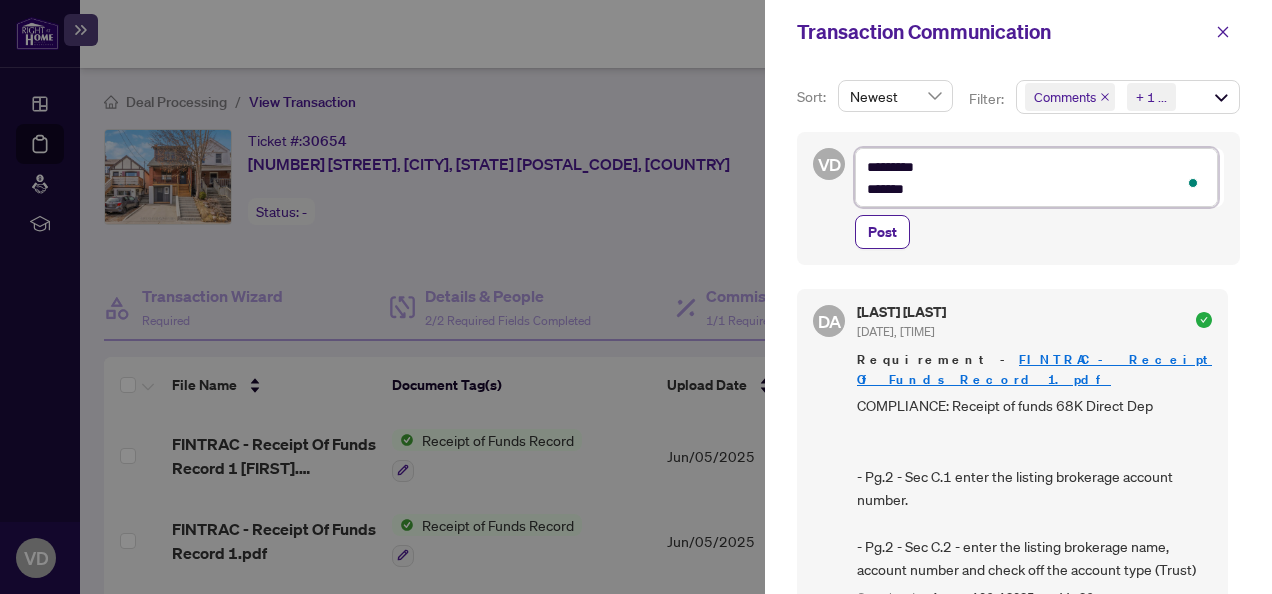 type on "*********
********" 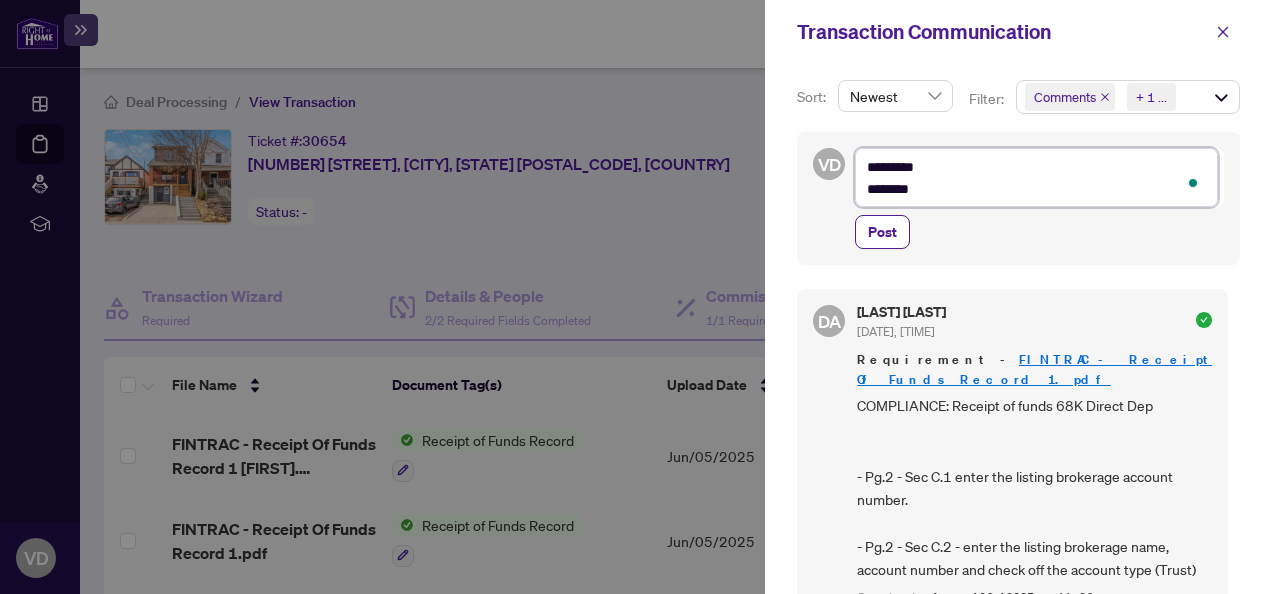type on "*********
********" 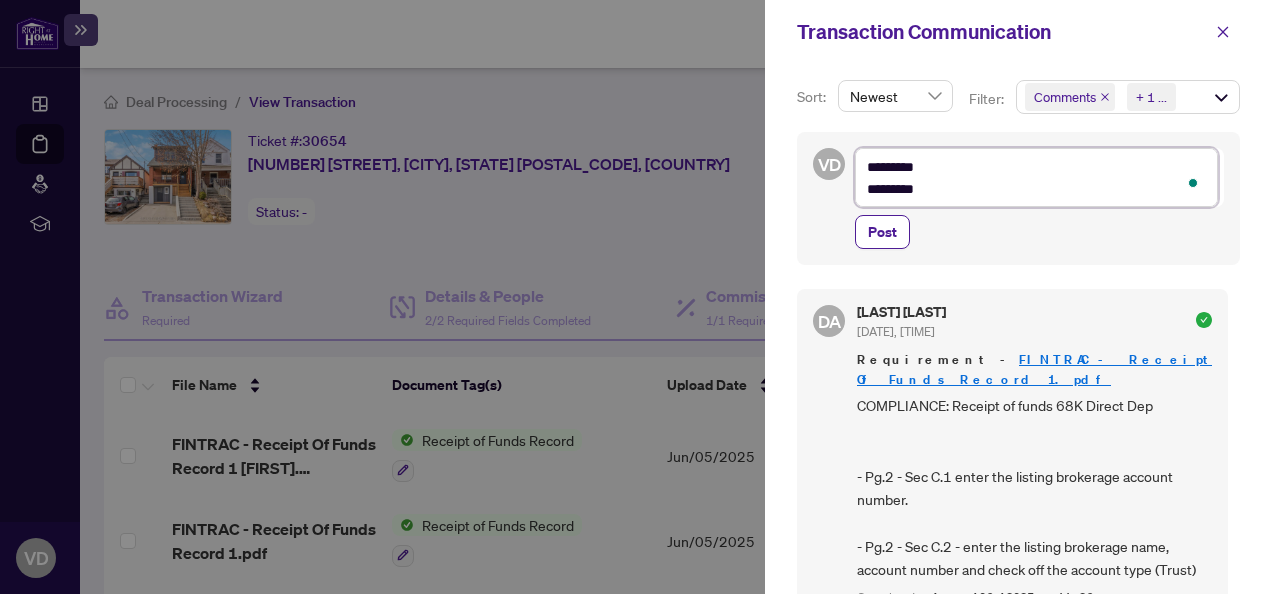 type on "*********
********" 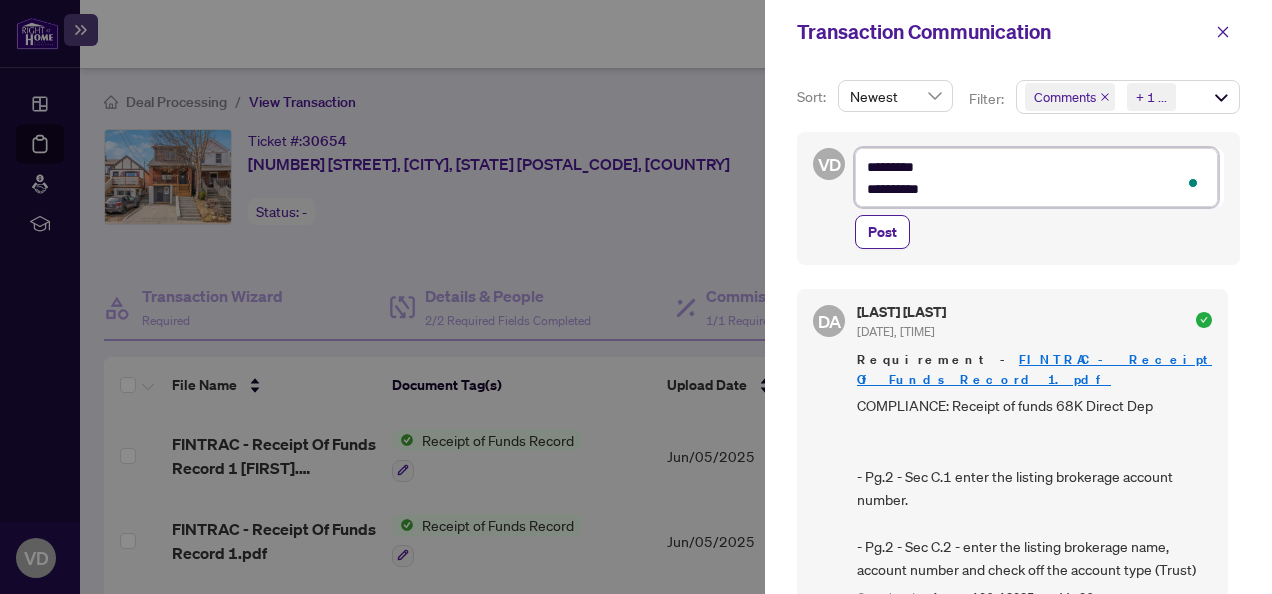 type on "**********" 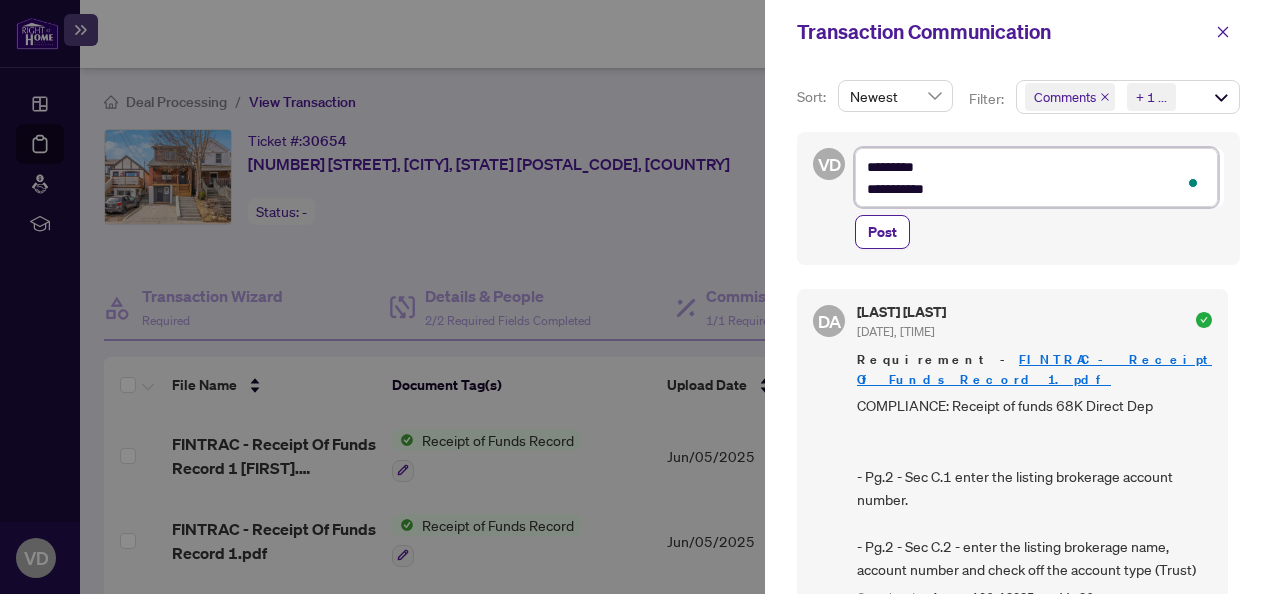 type on "*********" 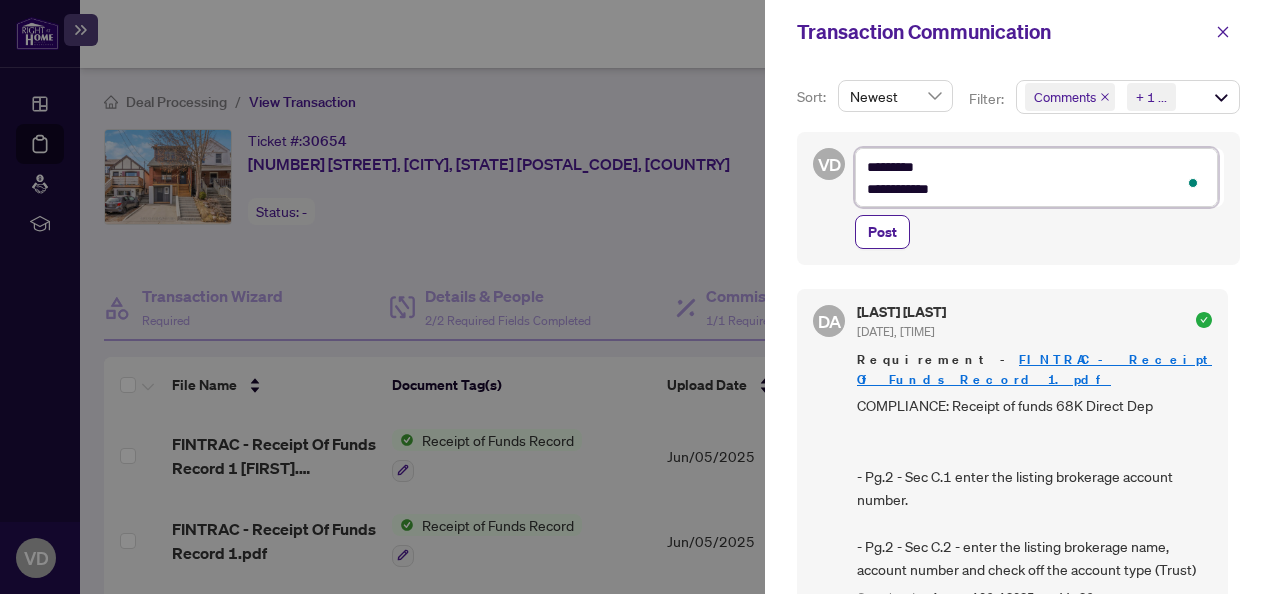 type on "**********" 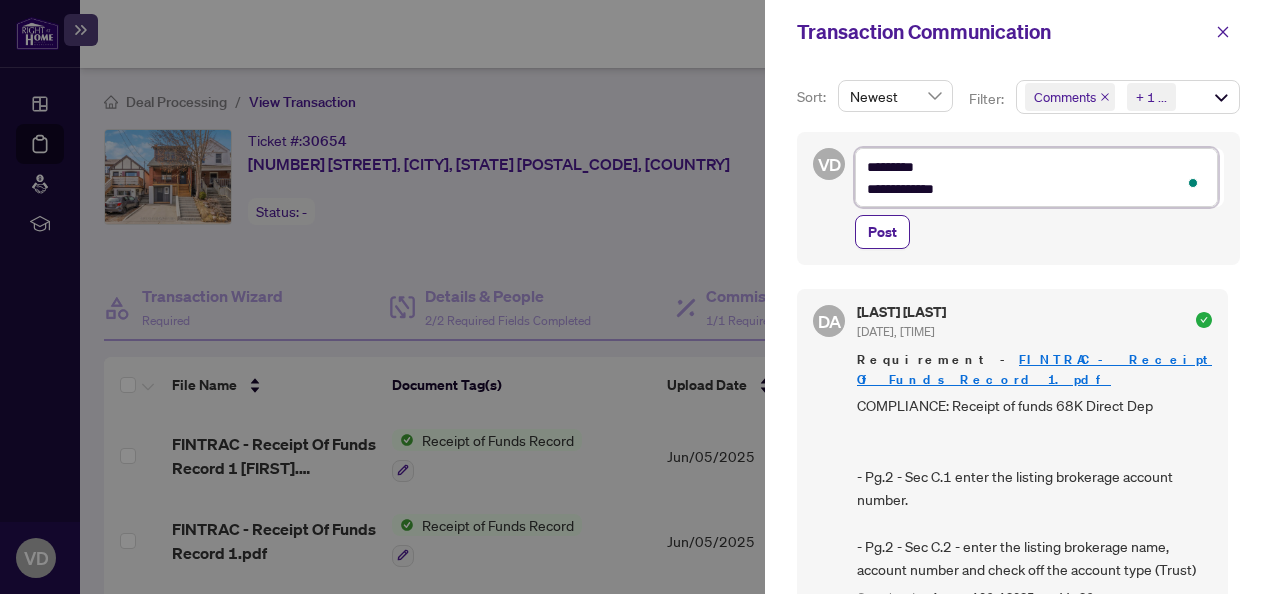 type on "**********" 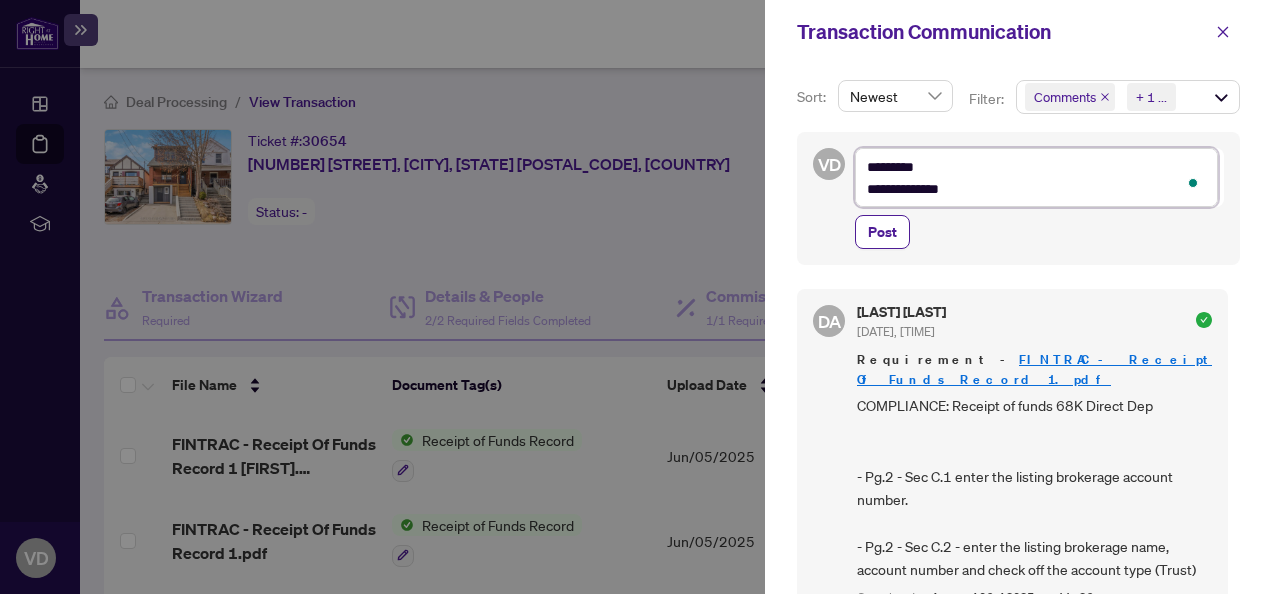 type on "*********" 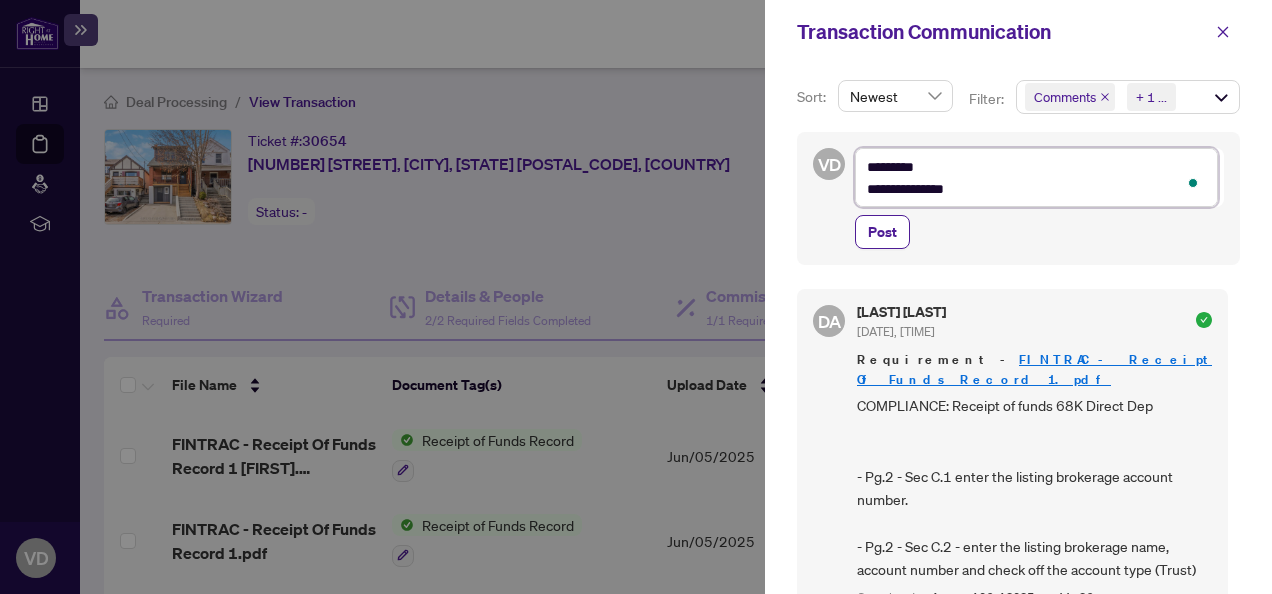 type on "*********" 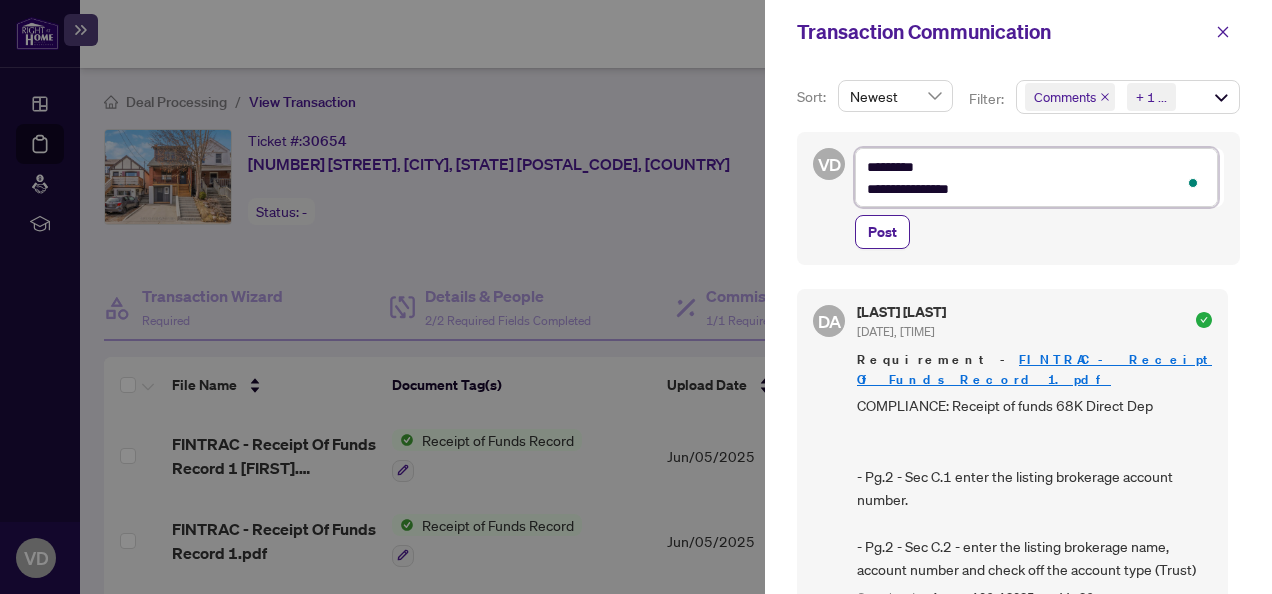 type on "**********" 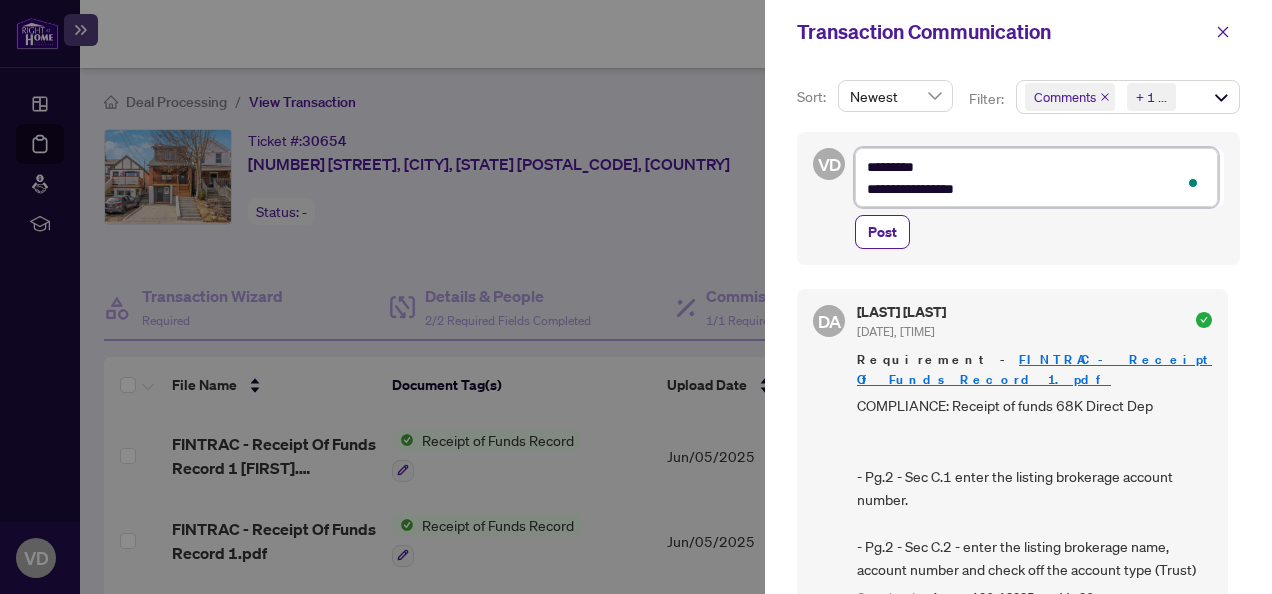 type on "*********" 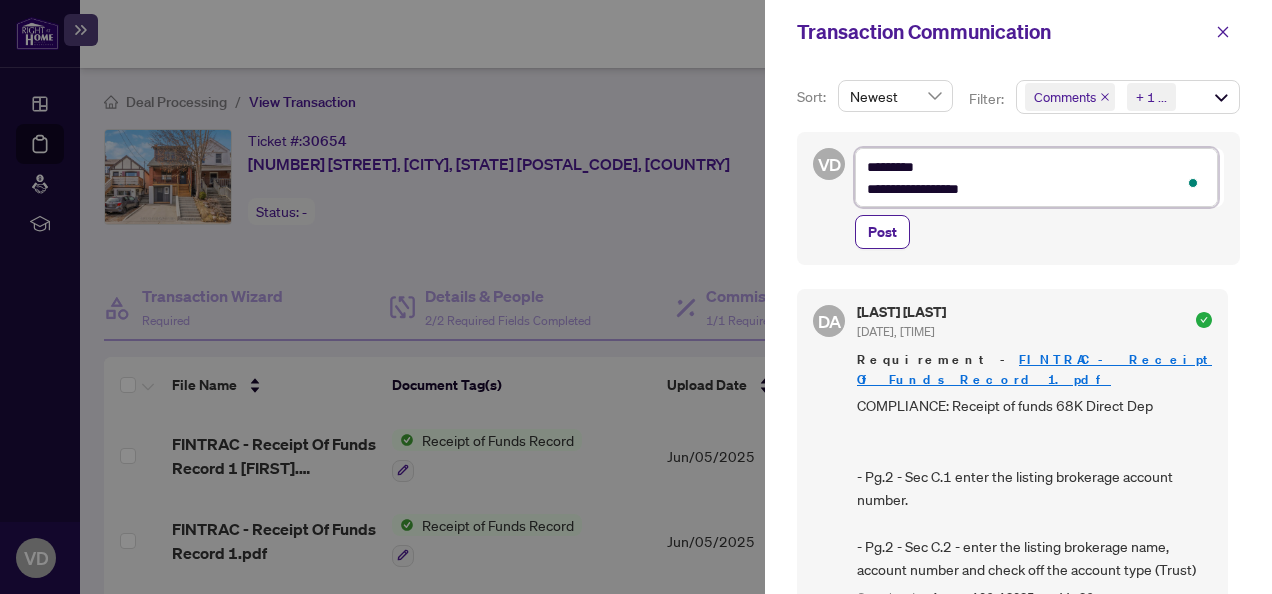 type on "*********" 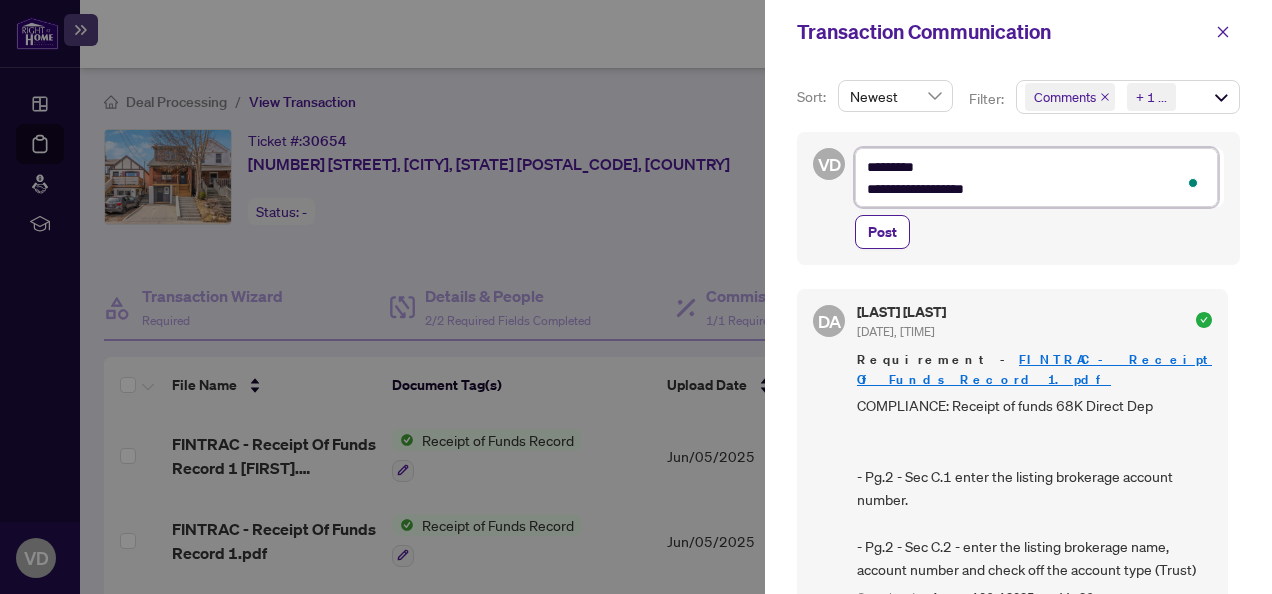 type on "**********" 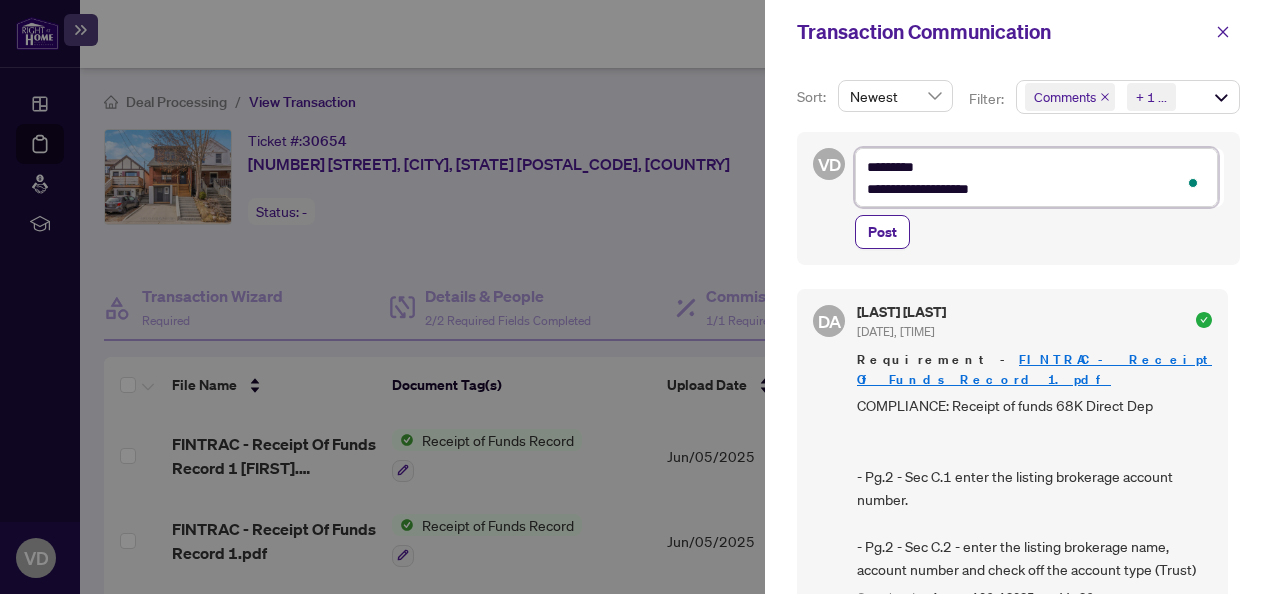 type on "**********" 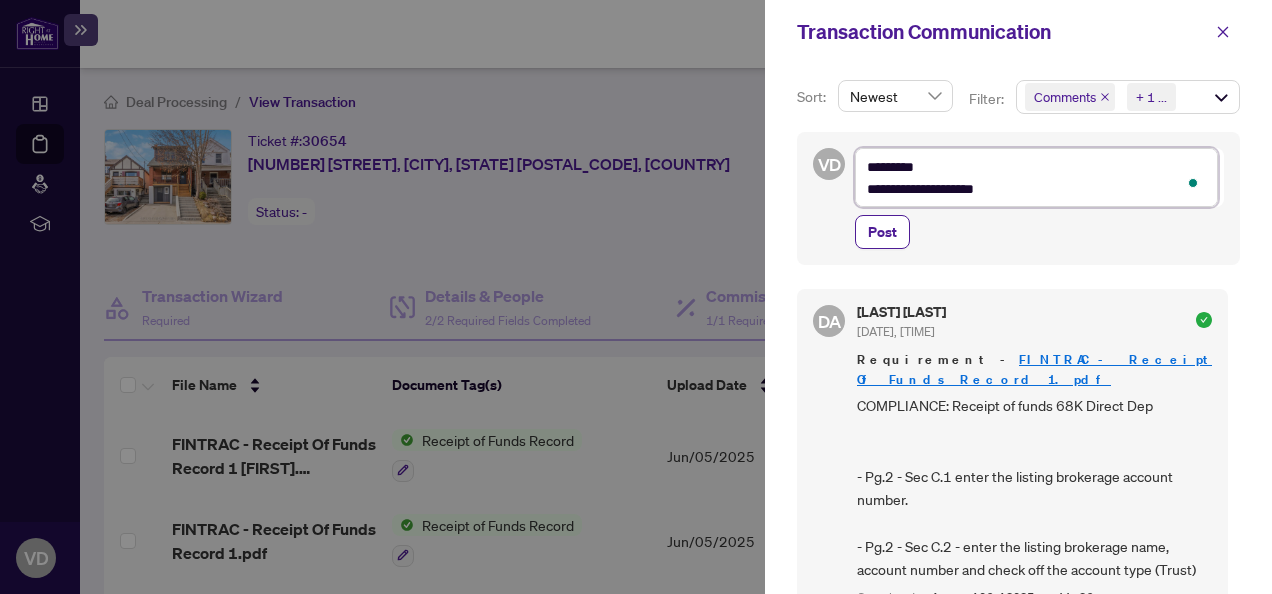 type on "**********" 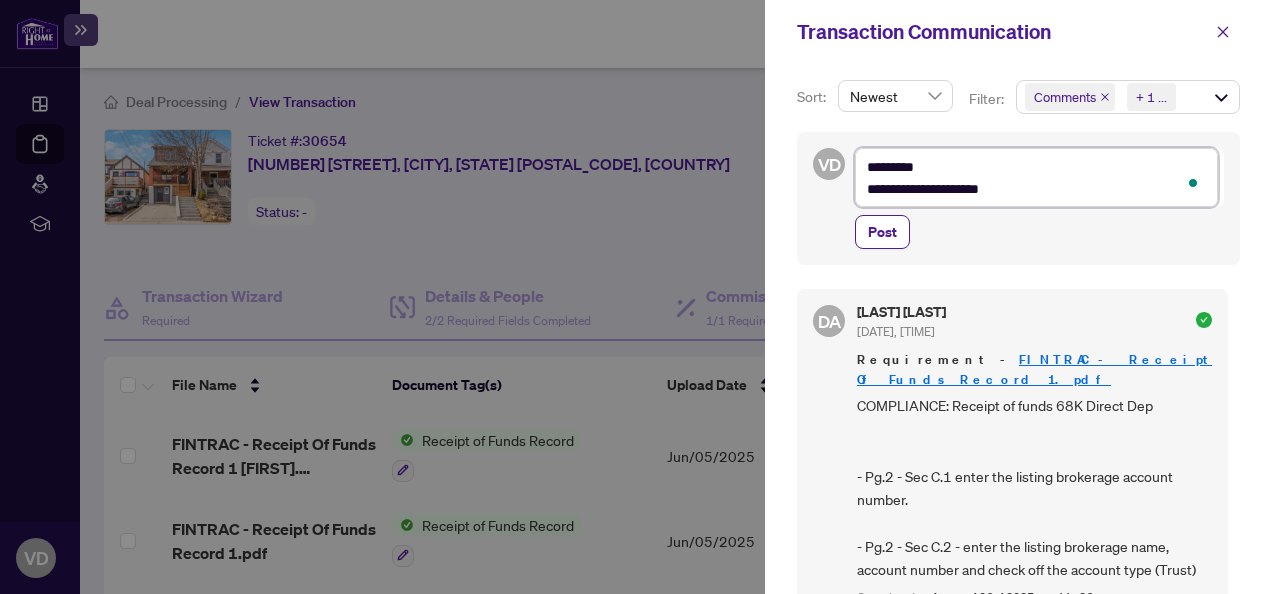 type on "**********" 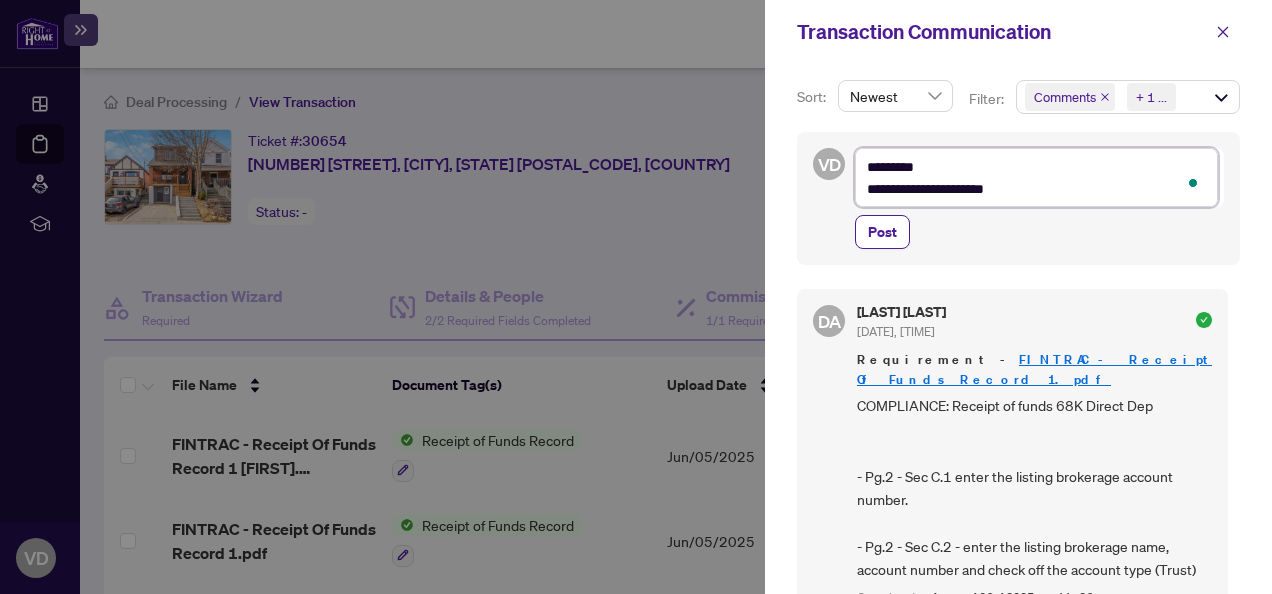 type on "**********" 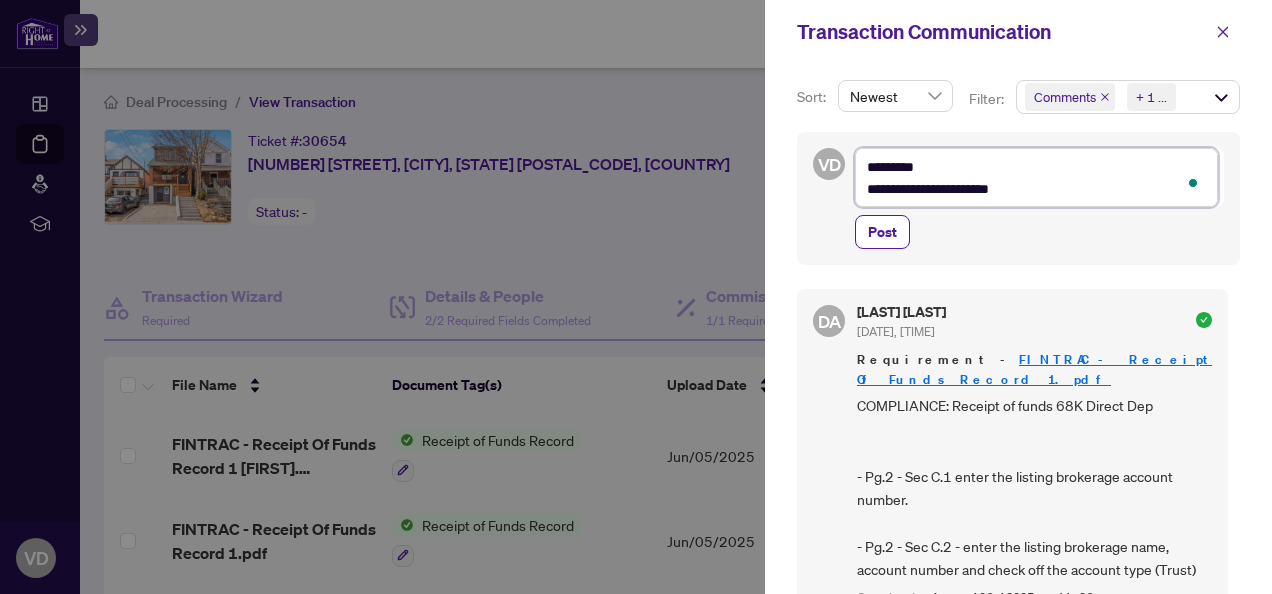 type on "*********" 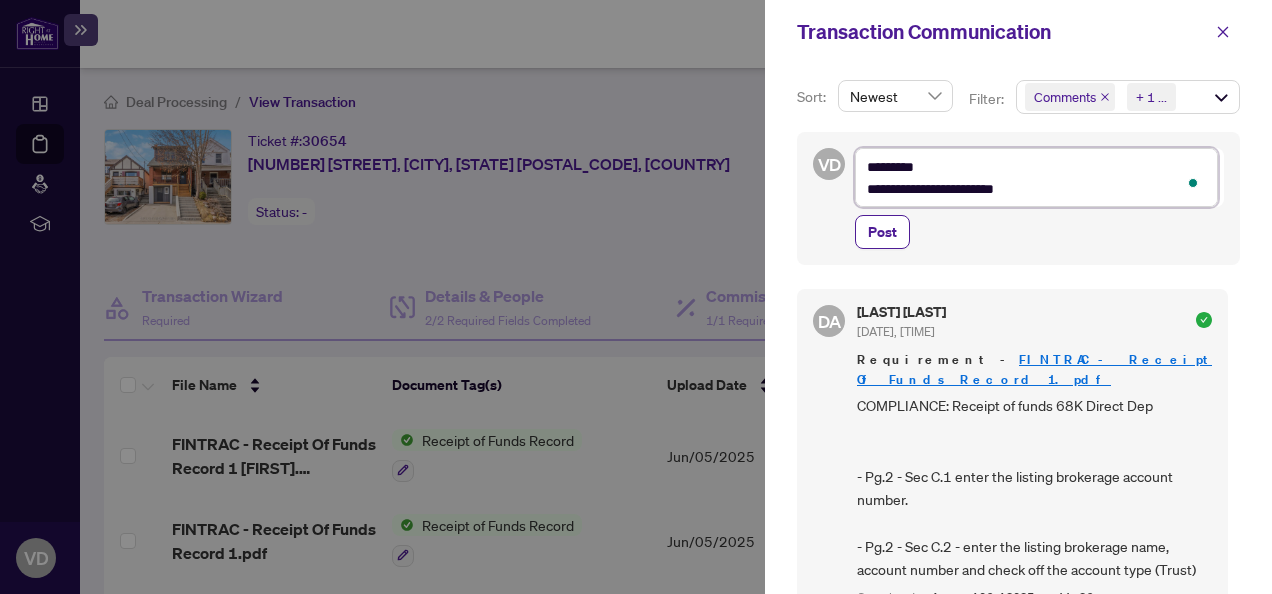 type on "*********" 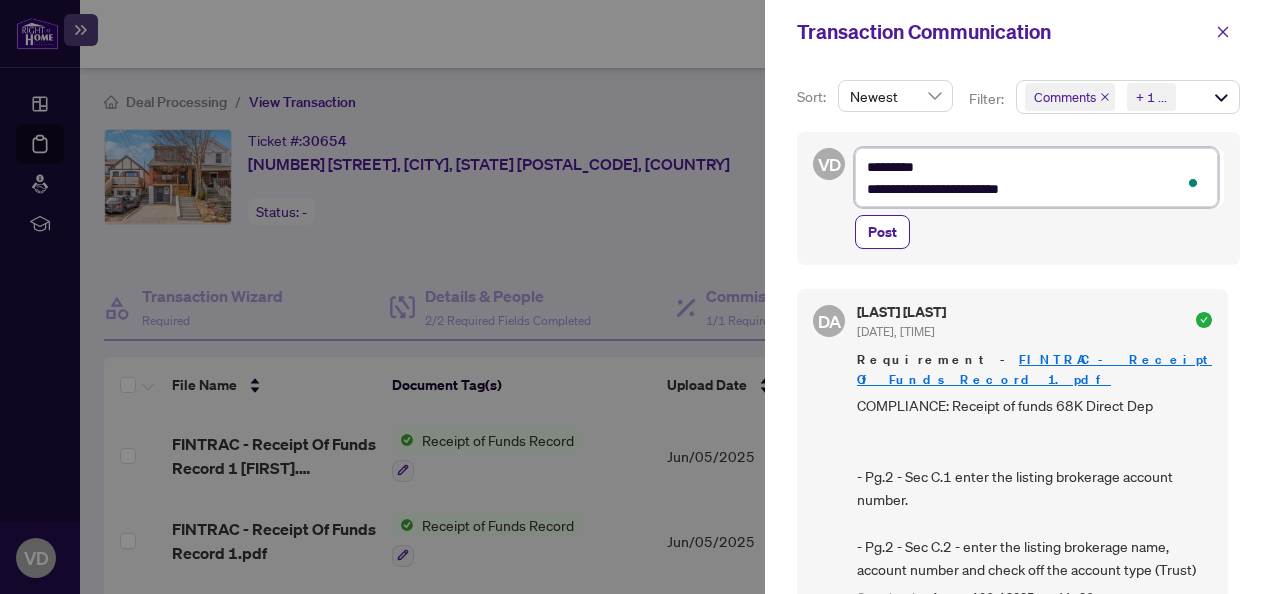 type on "*********" 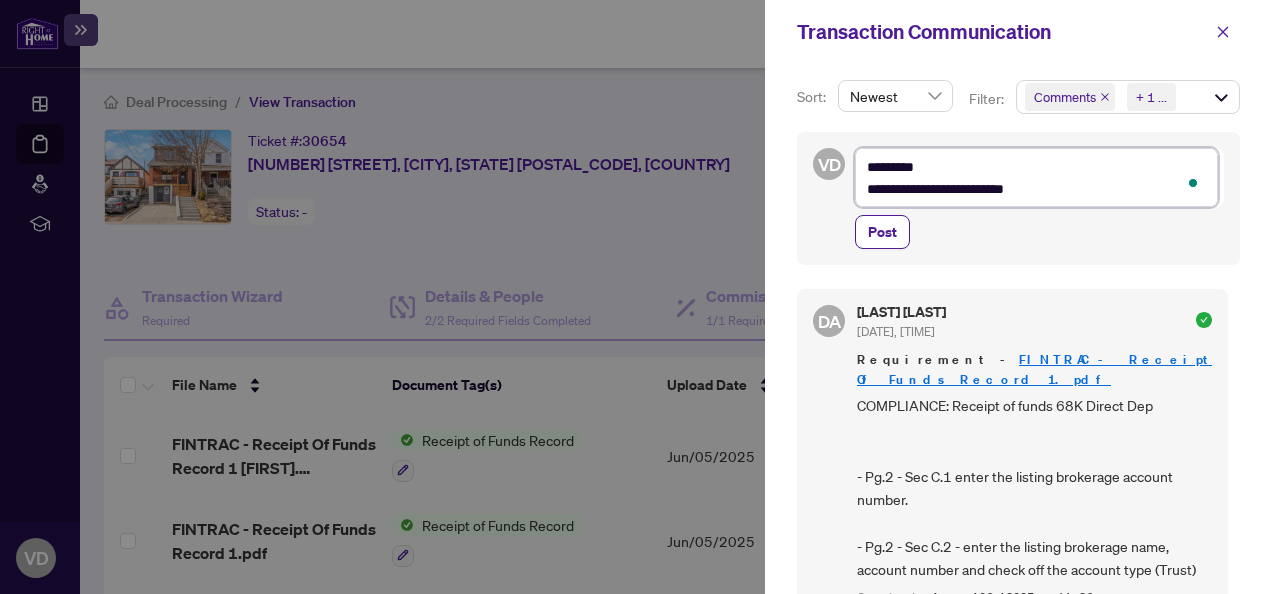 type on "**********" 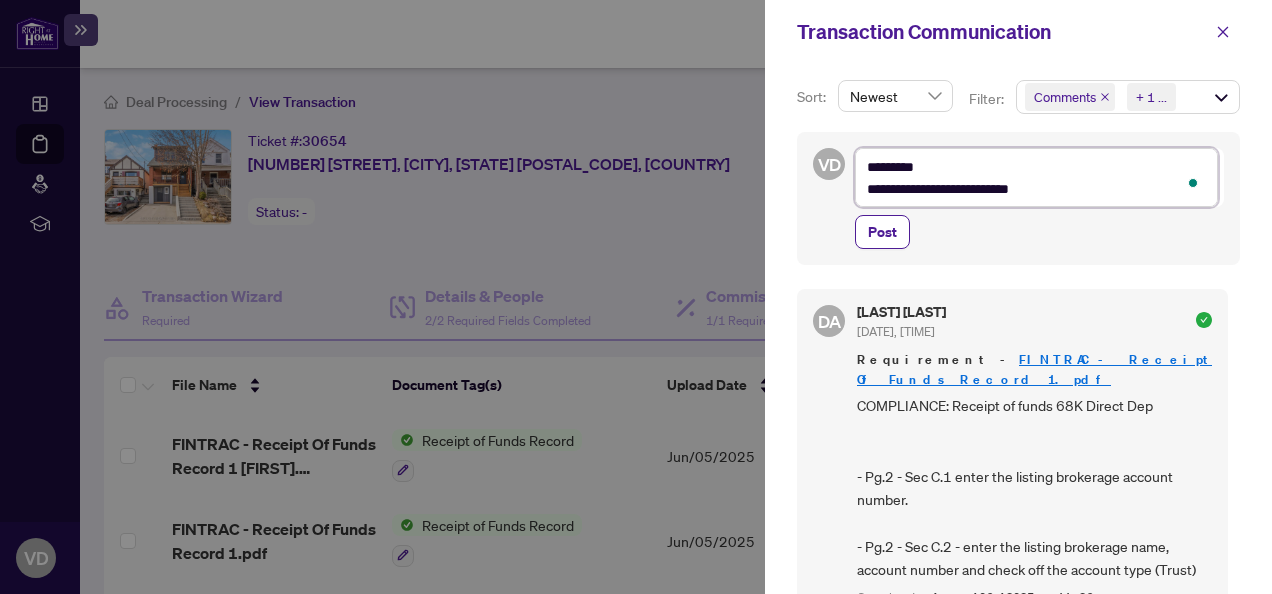 type on "*********" 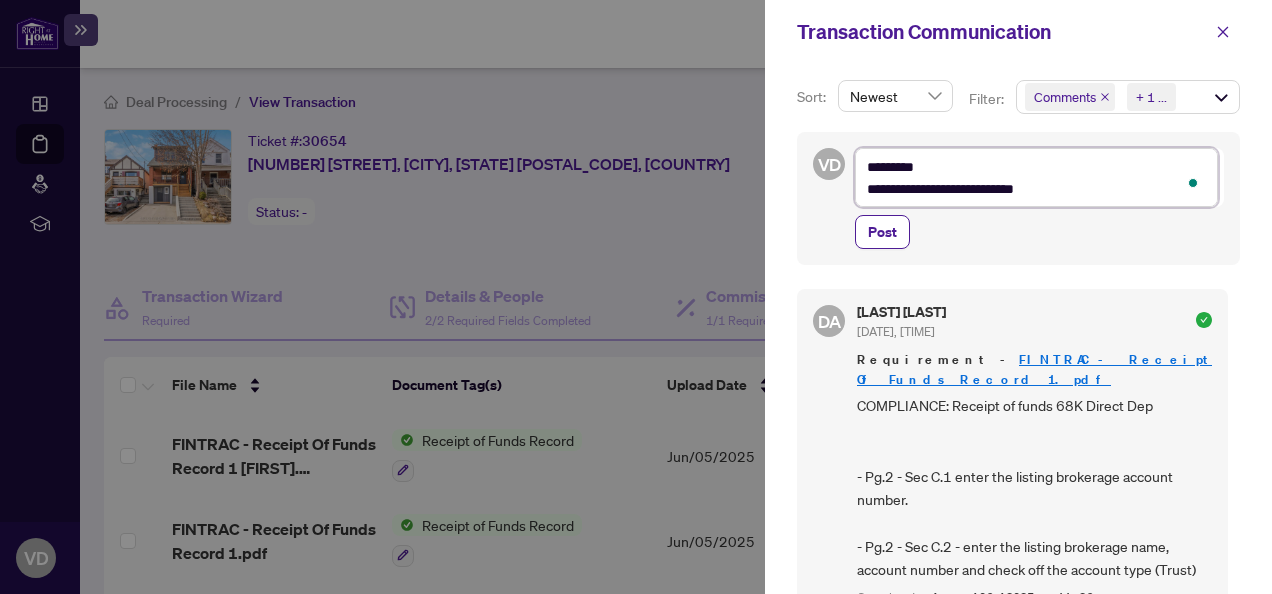 type on "*********" 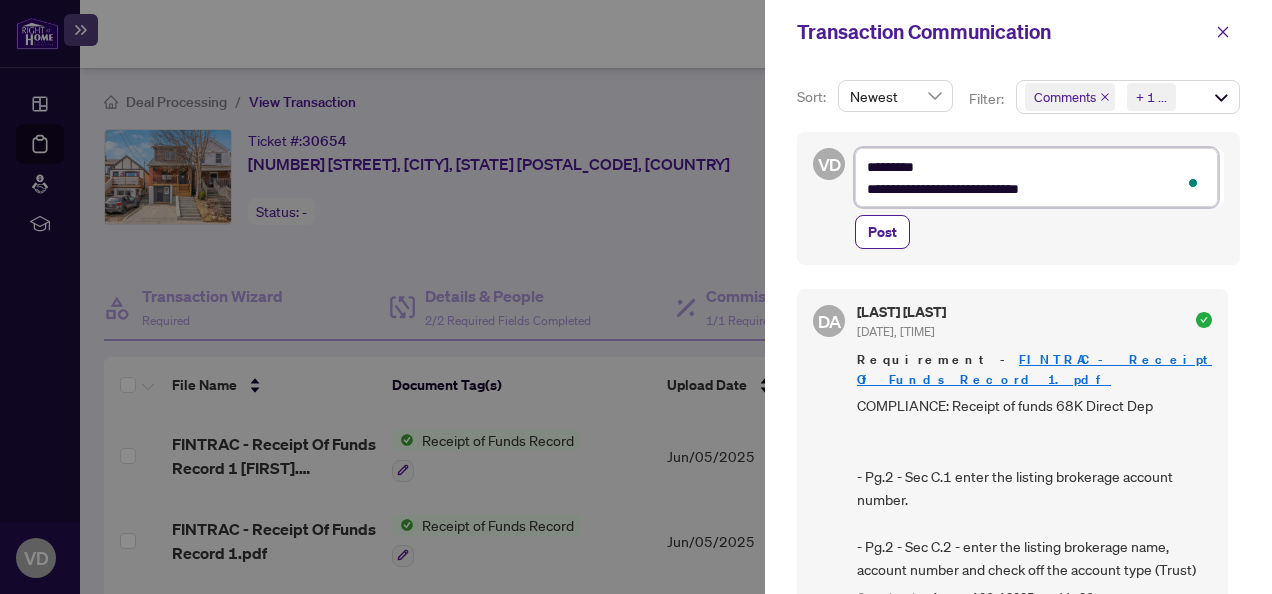type on "*********" 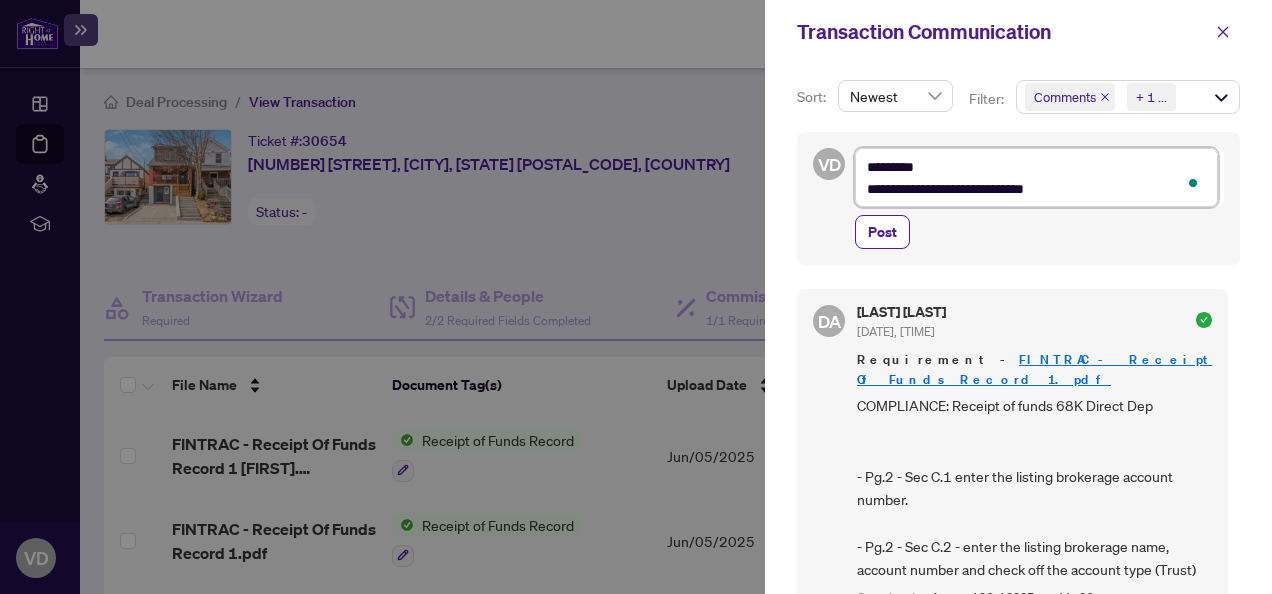 type on "*********" 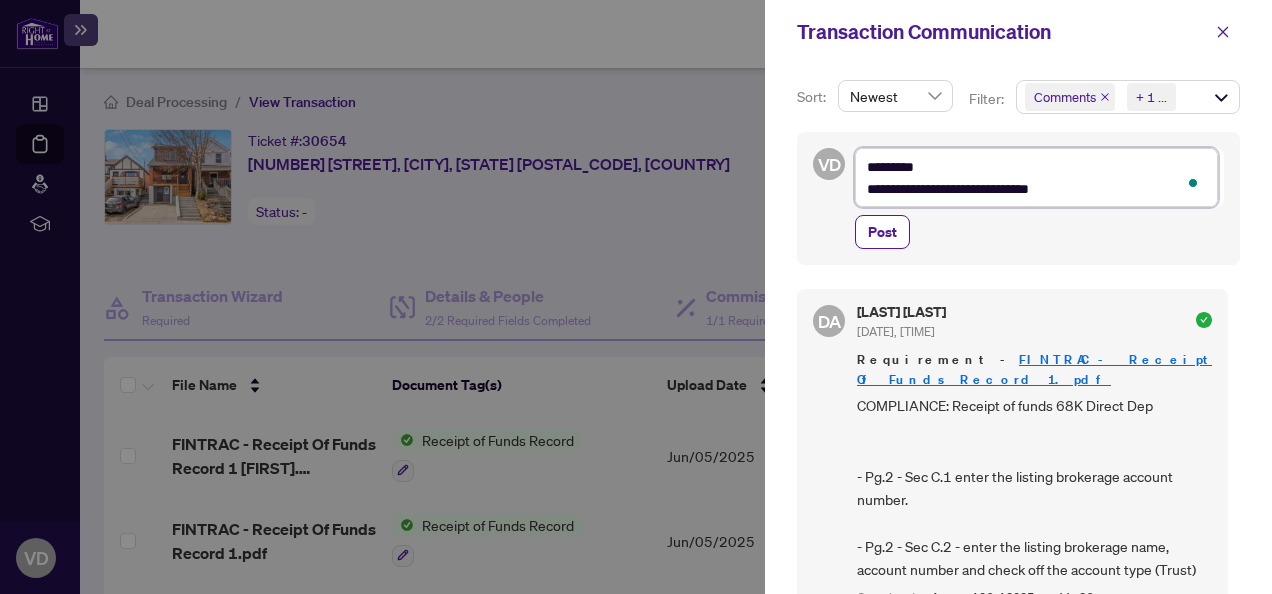 type on "**********" 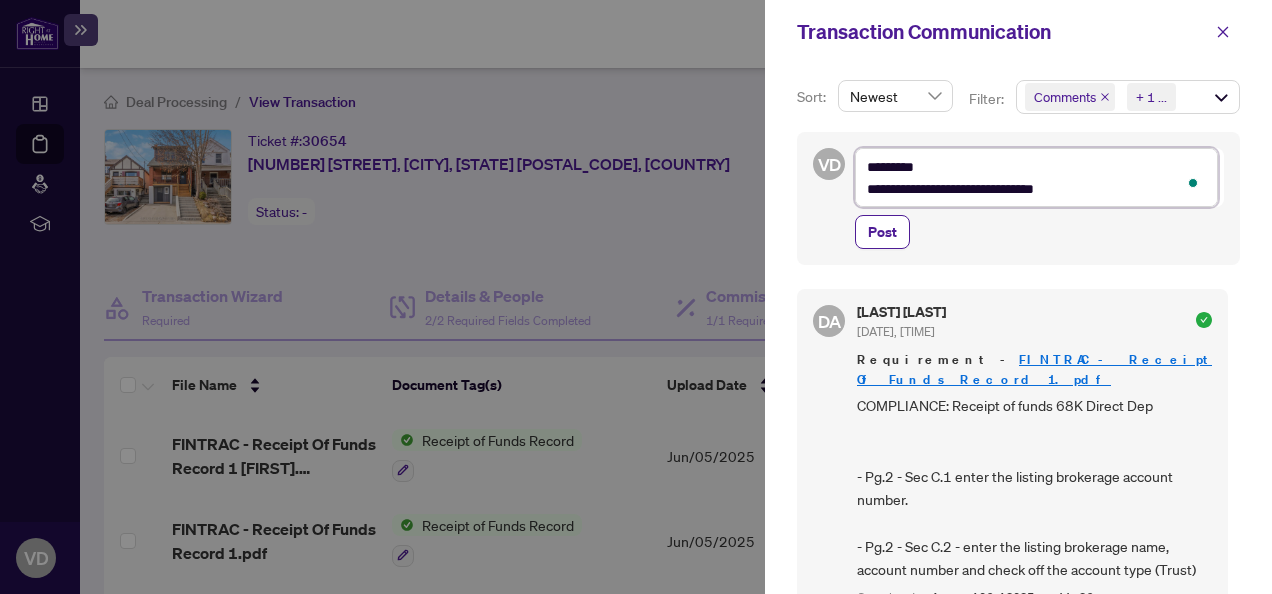 type on "**********" 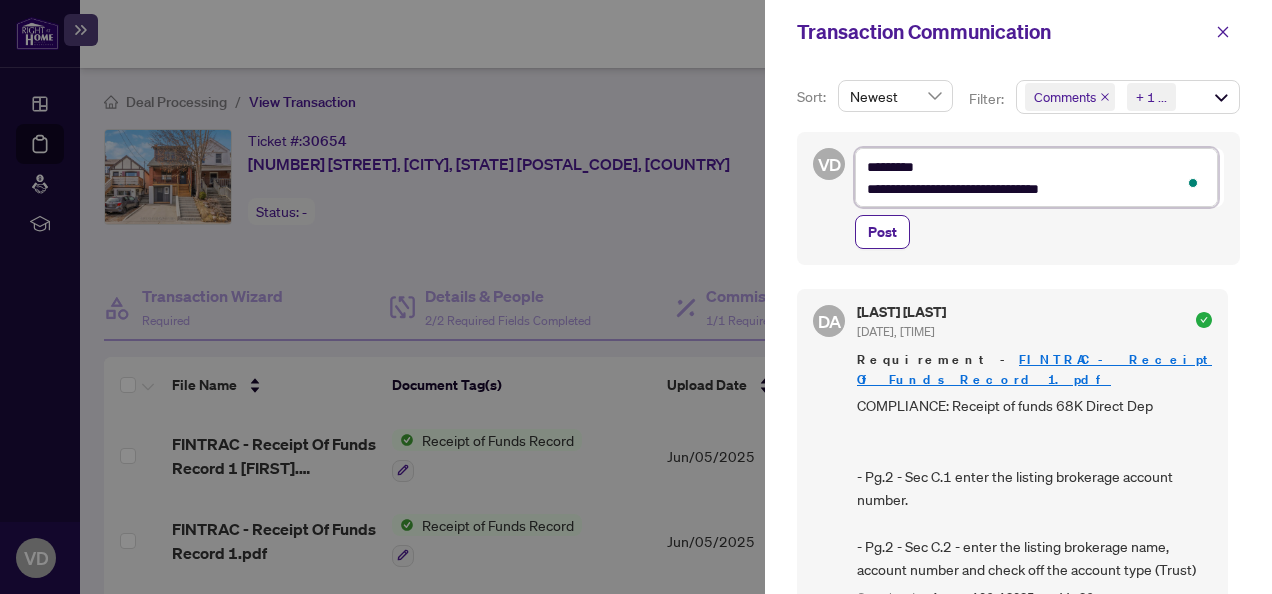 type on "**********" 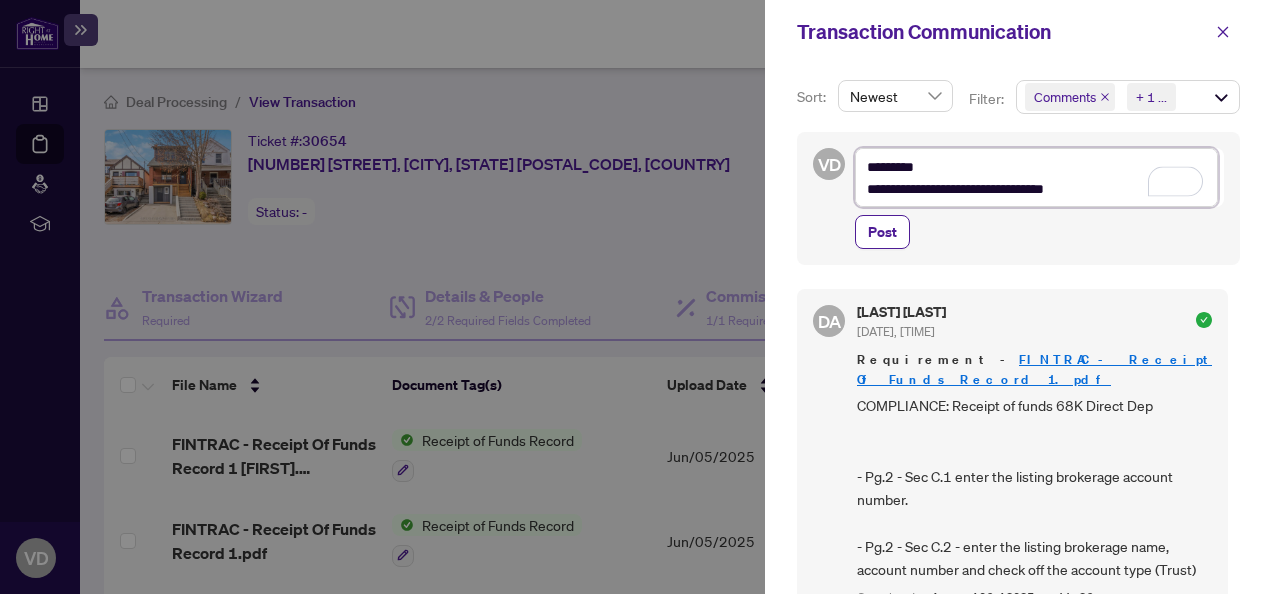 type on "**********" 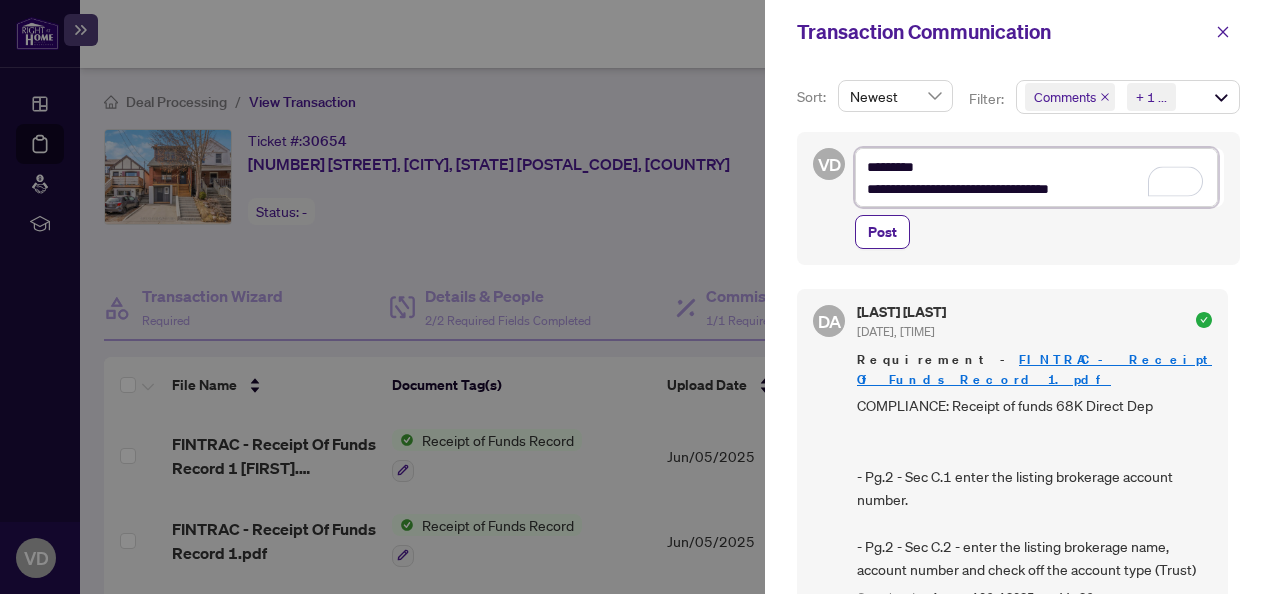 type on "**********" 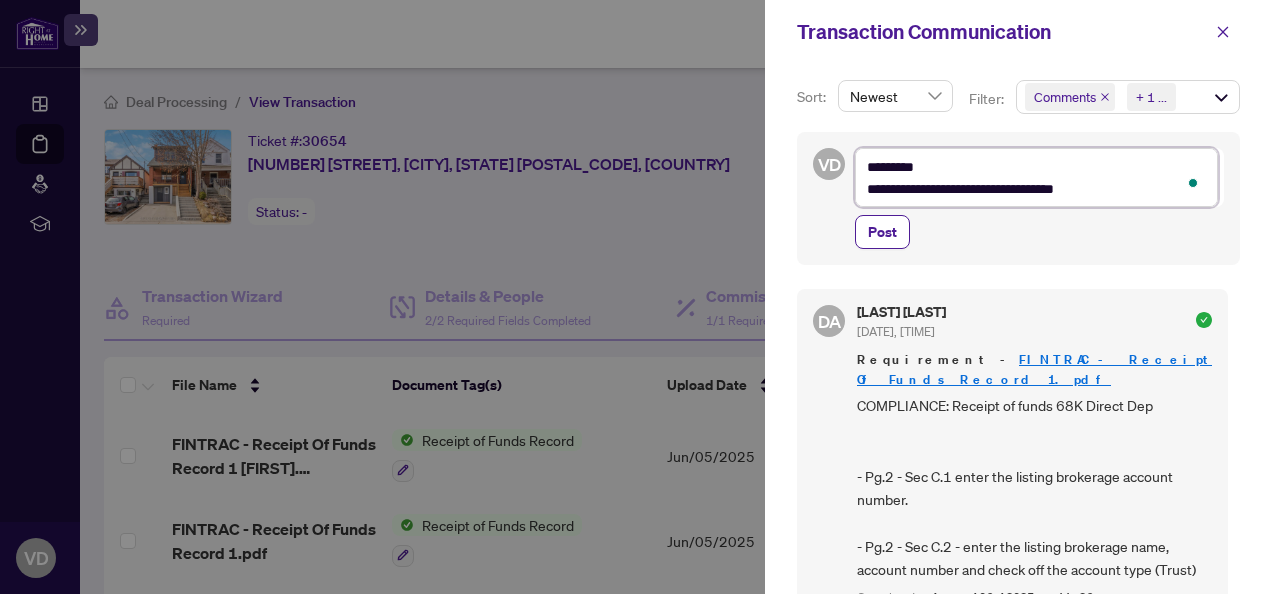 type on "**********" 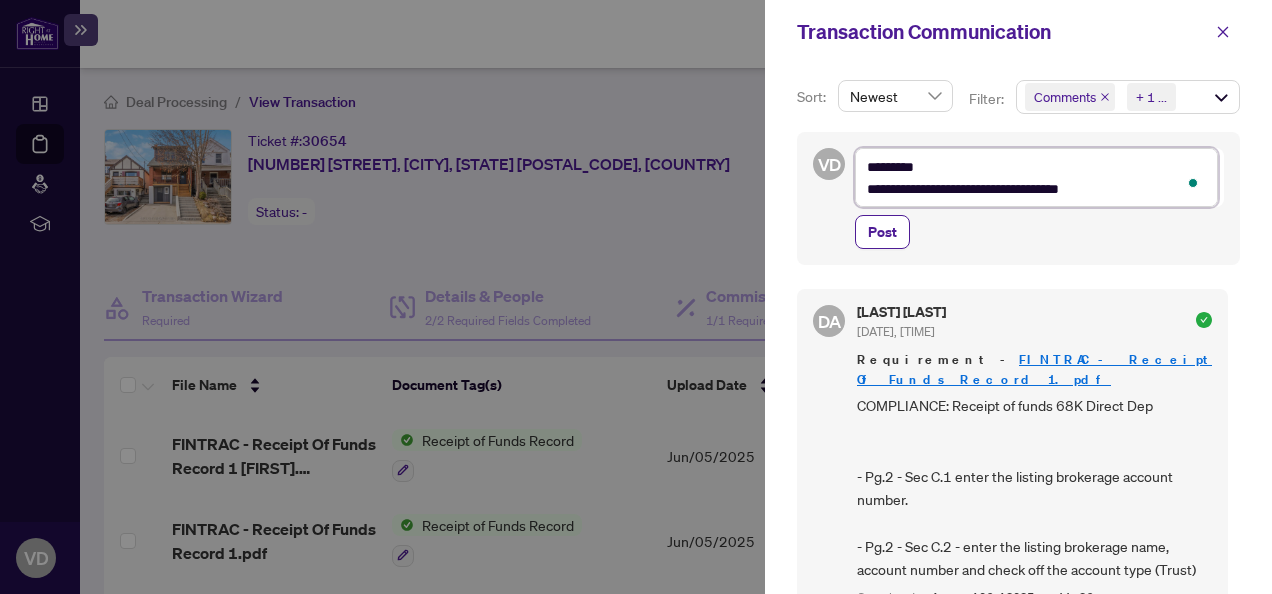 type on "**********" 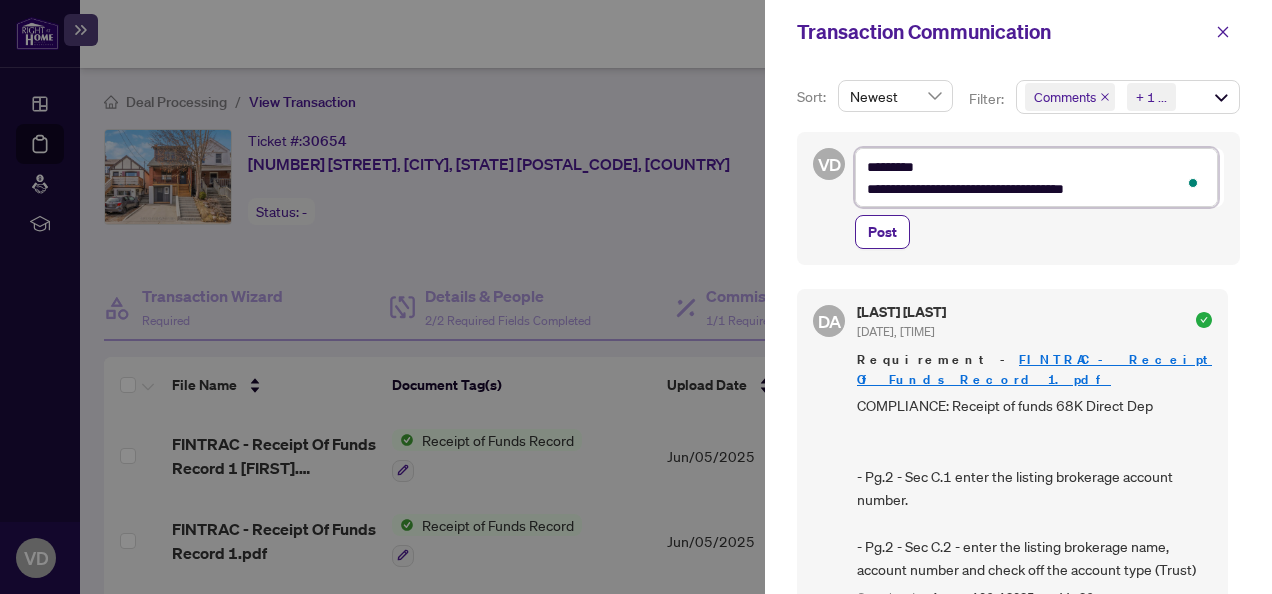 type on "**********" 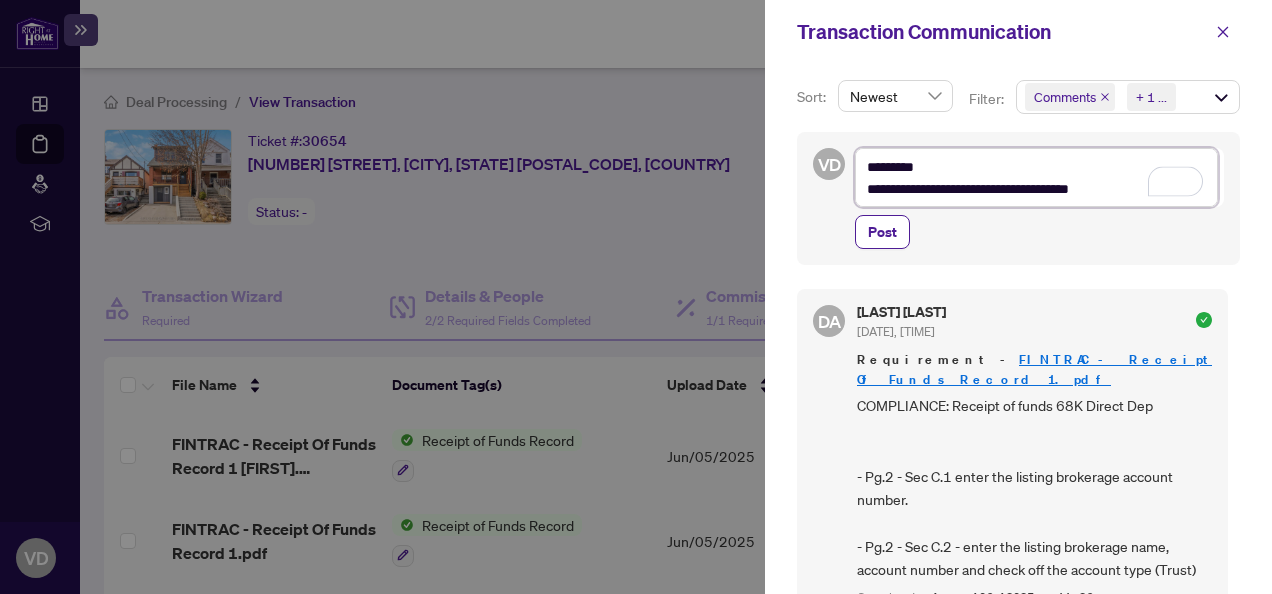 type on "*********" 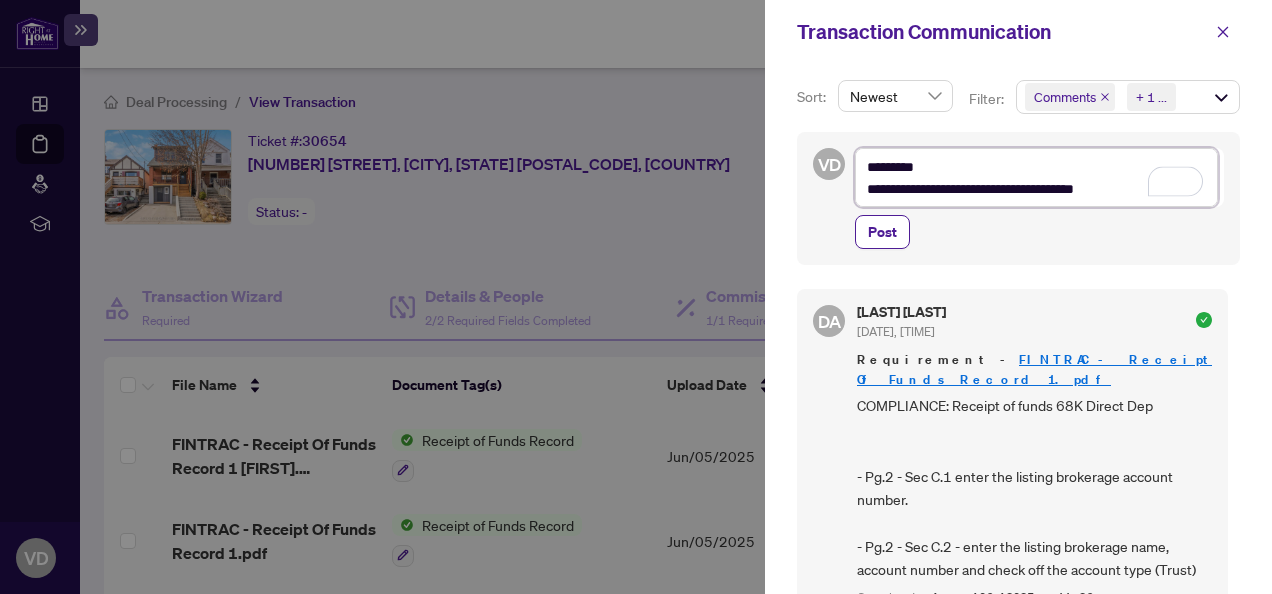 type on "*********" 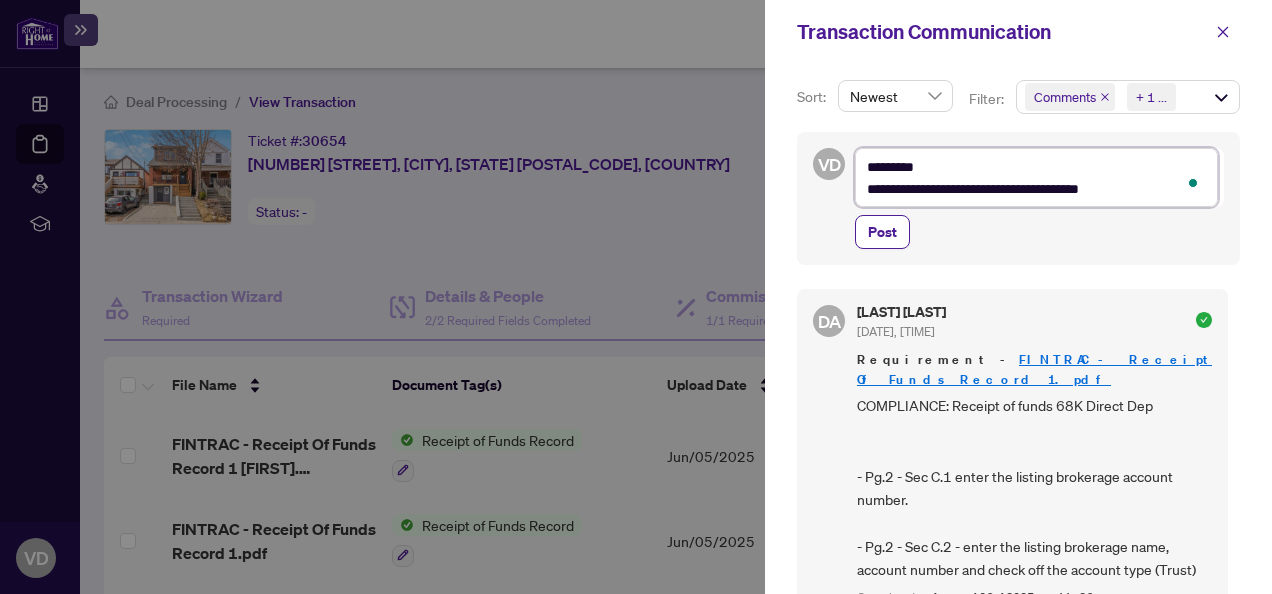 type on "**********" 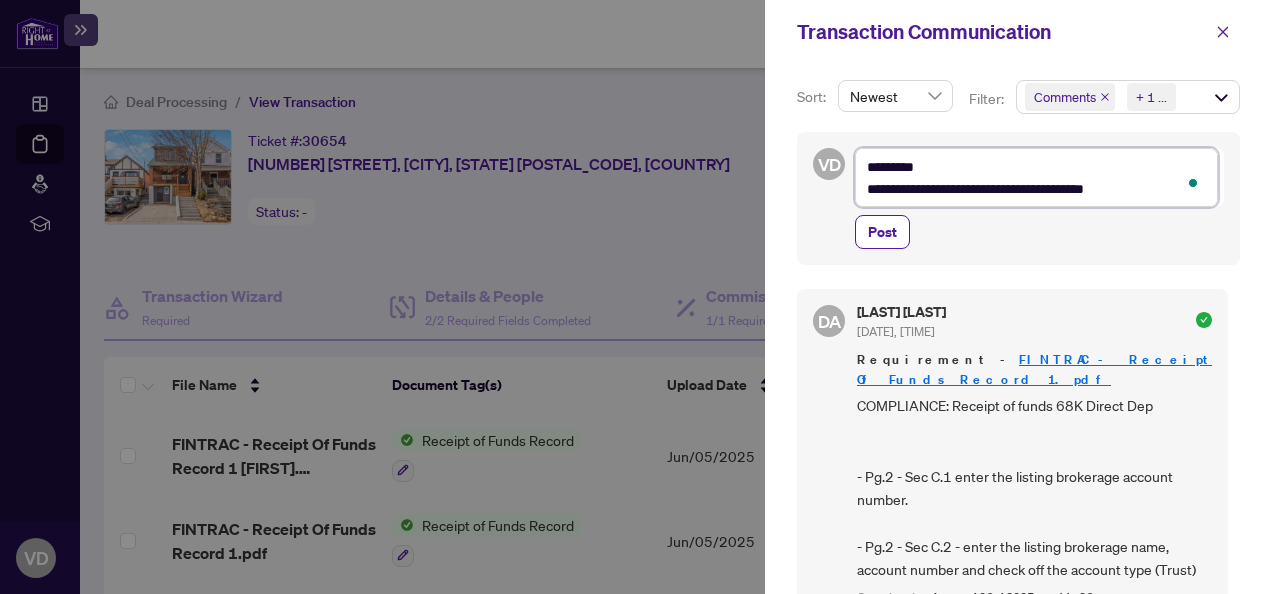 type on "*********" 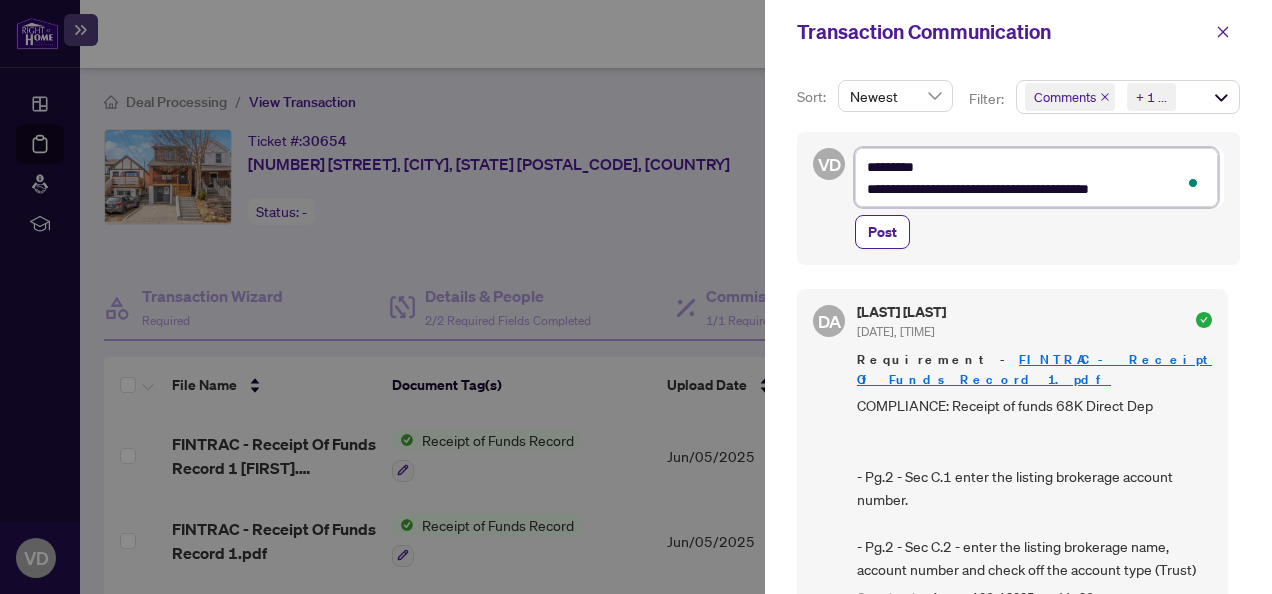 type on "*********" 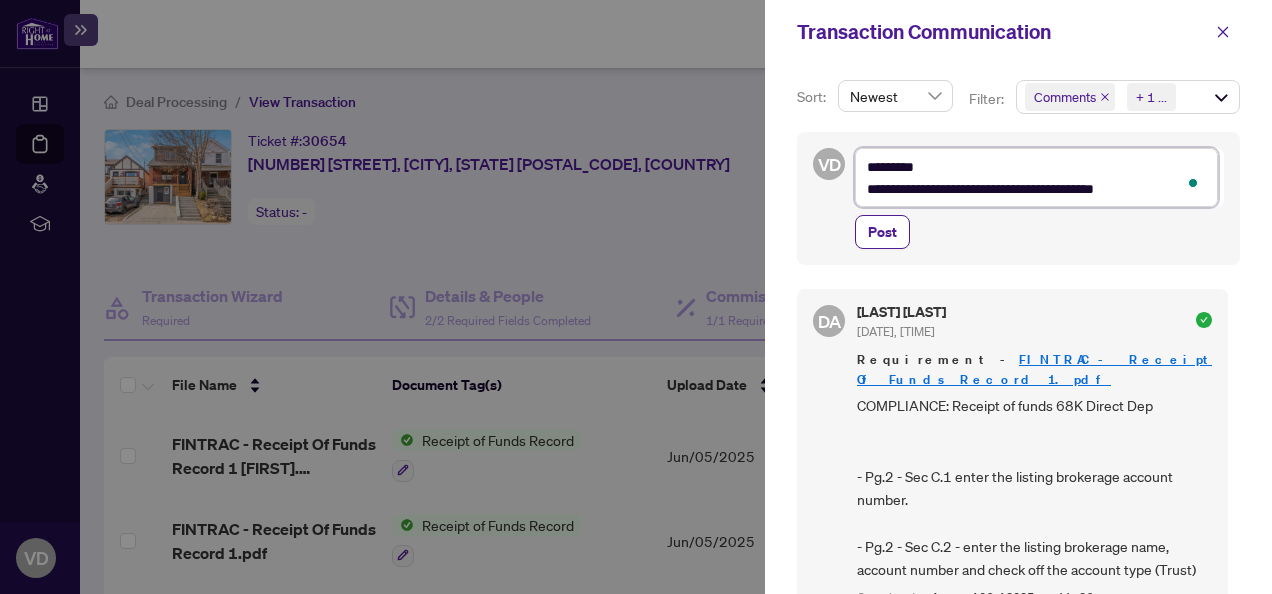 type on "*********" 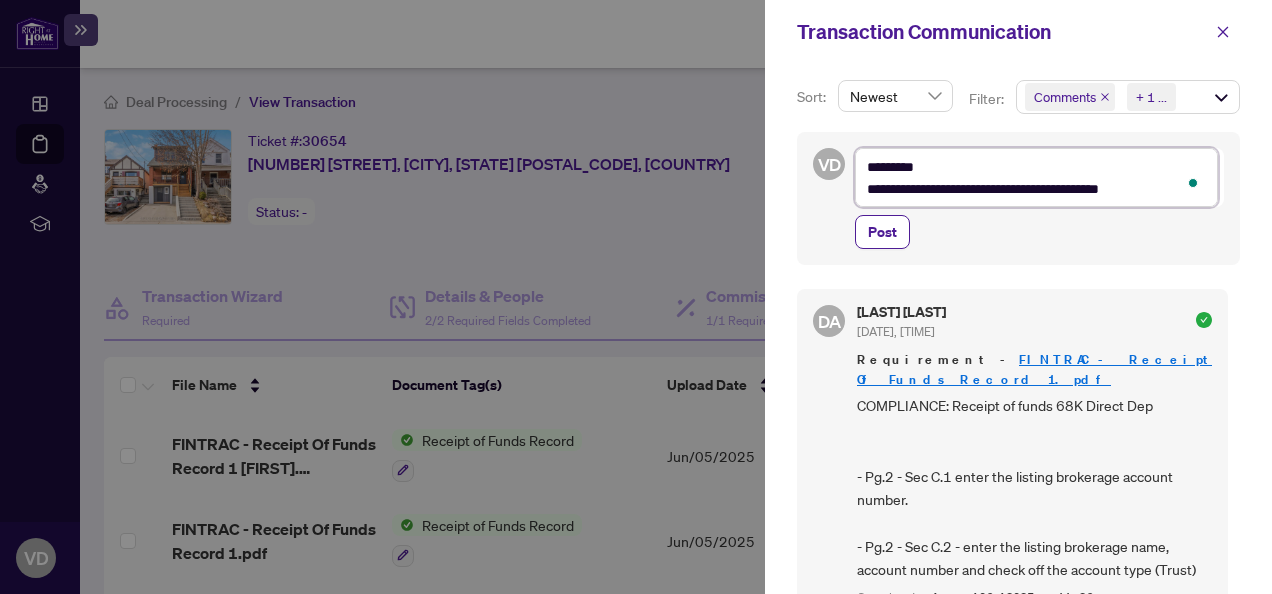 type on "*********" 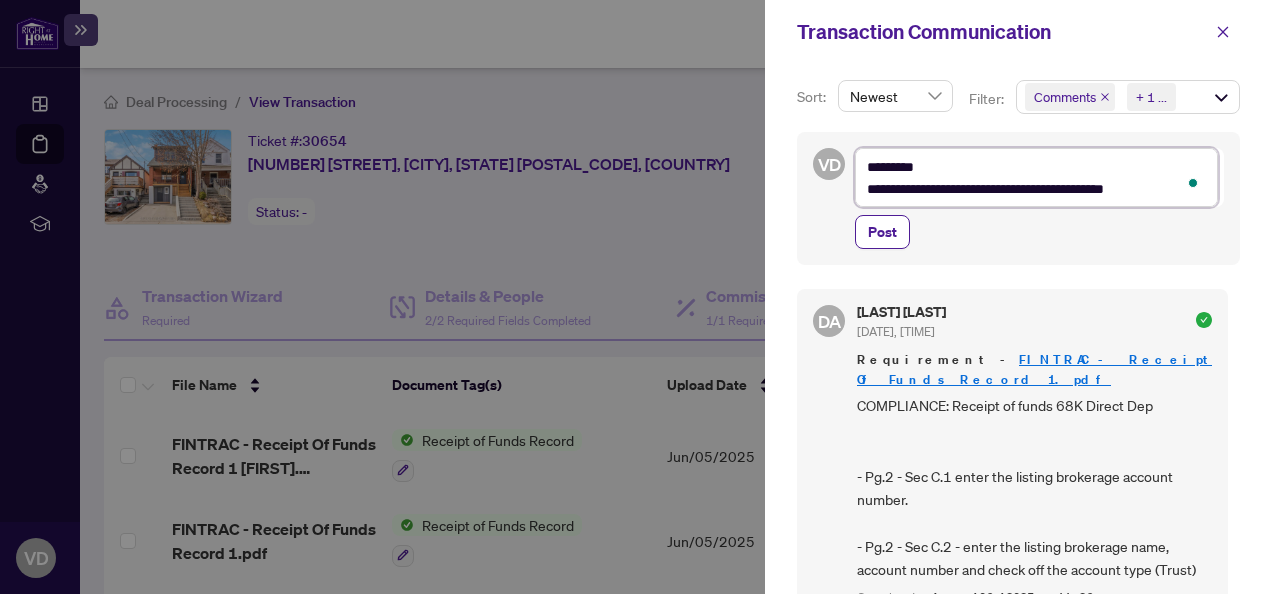 type on "*********" 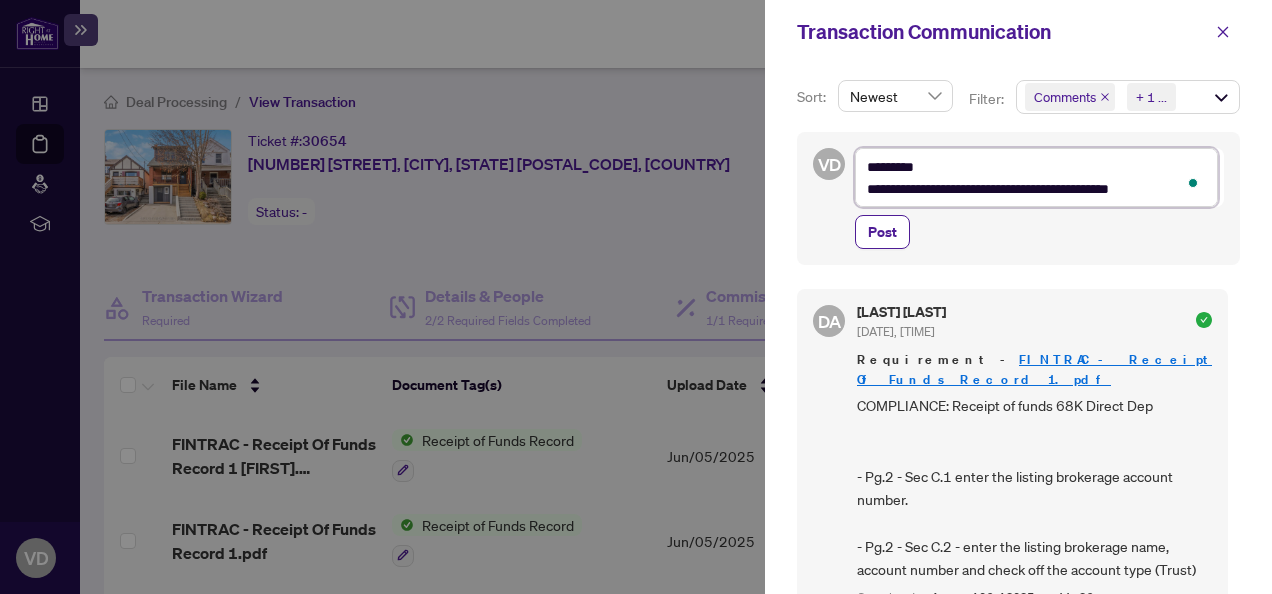 type on "*********" 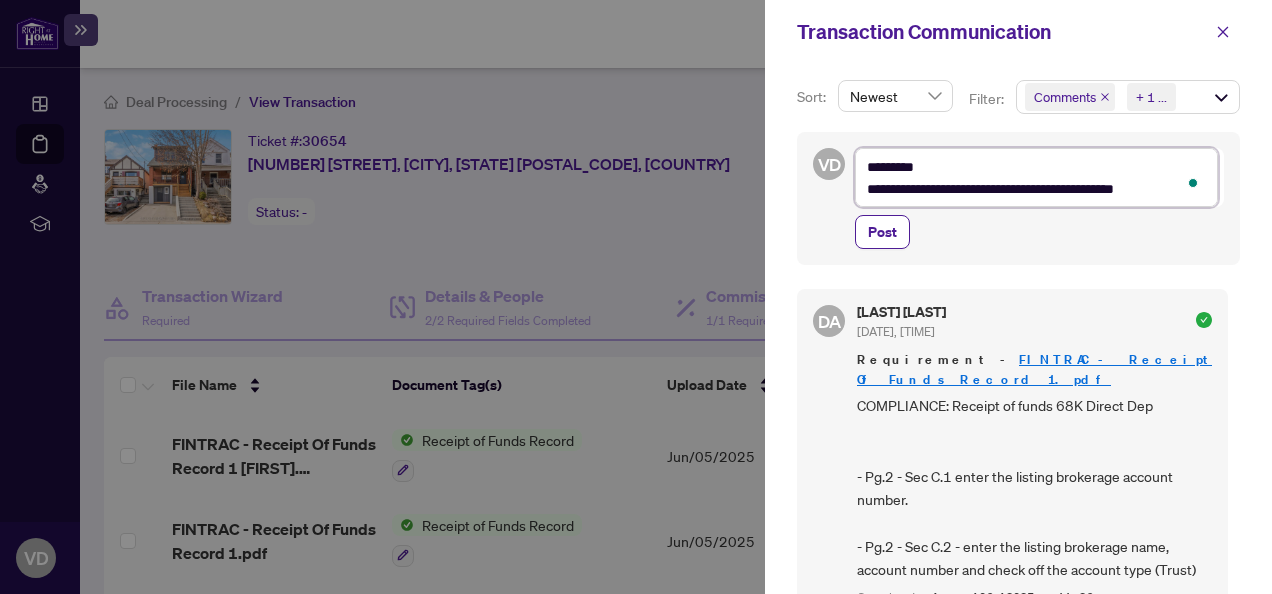 type on "*********" 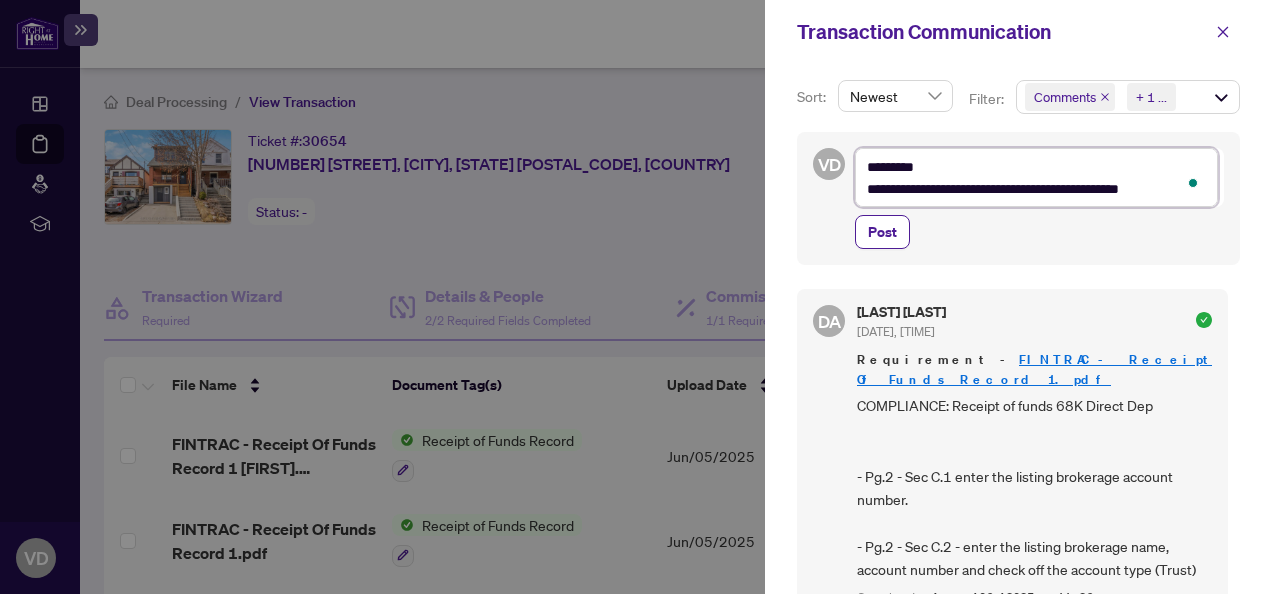 type on "*********" 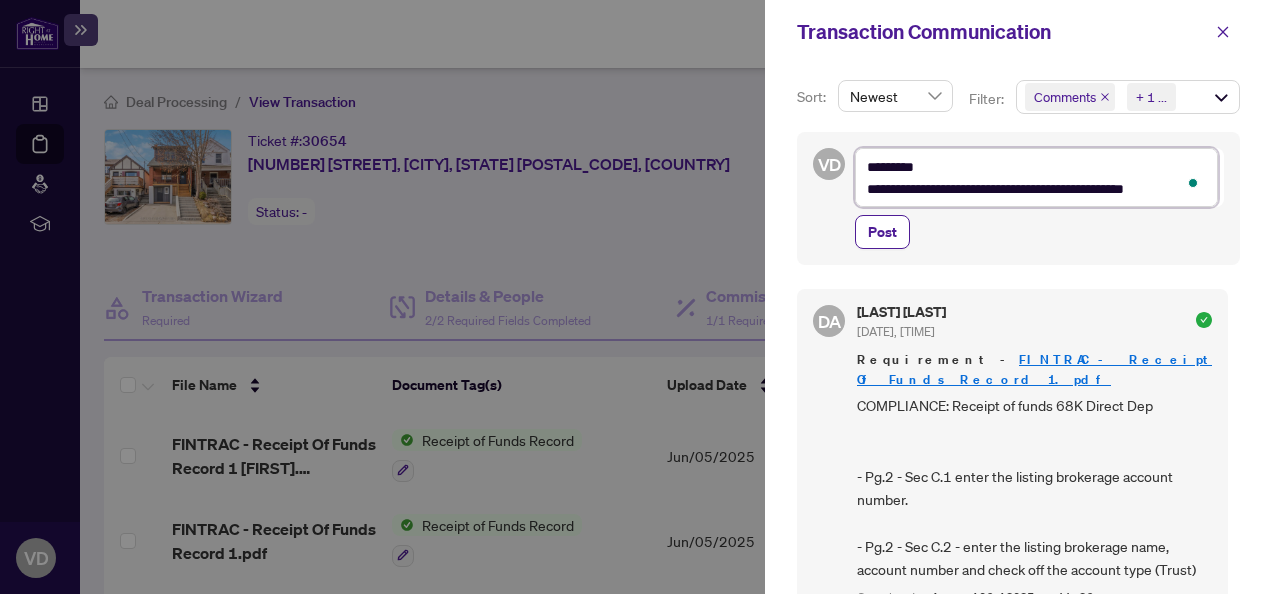 type on "**********" 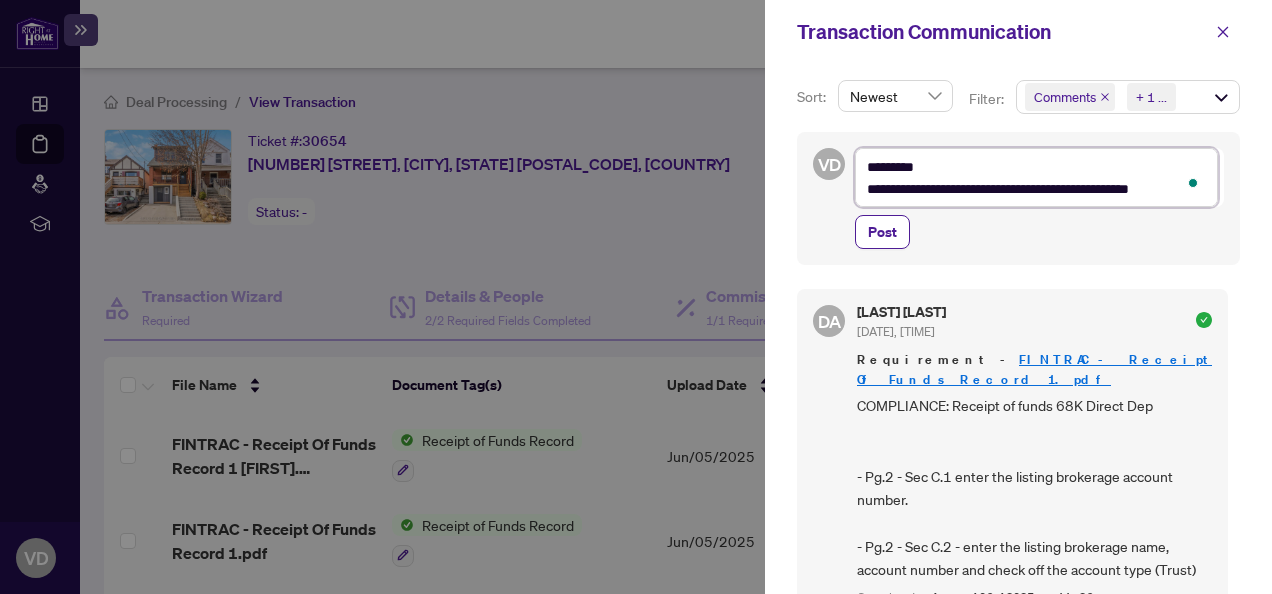 type on "**********" 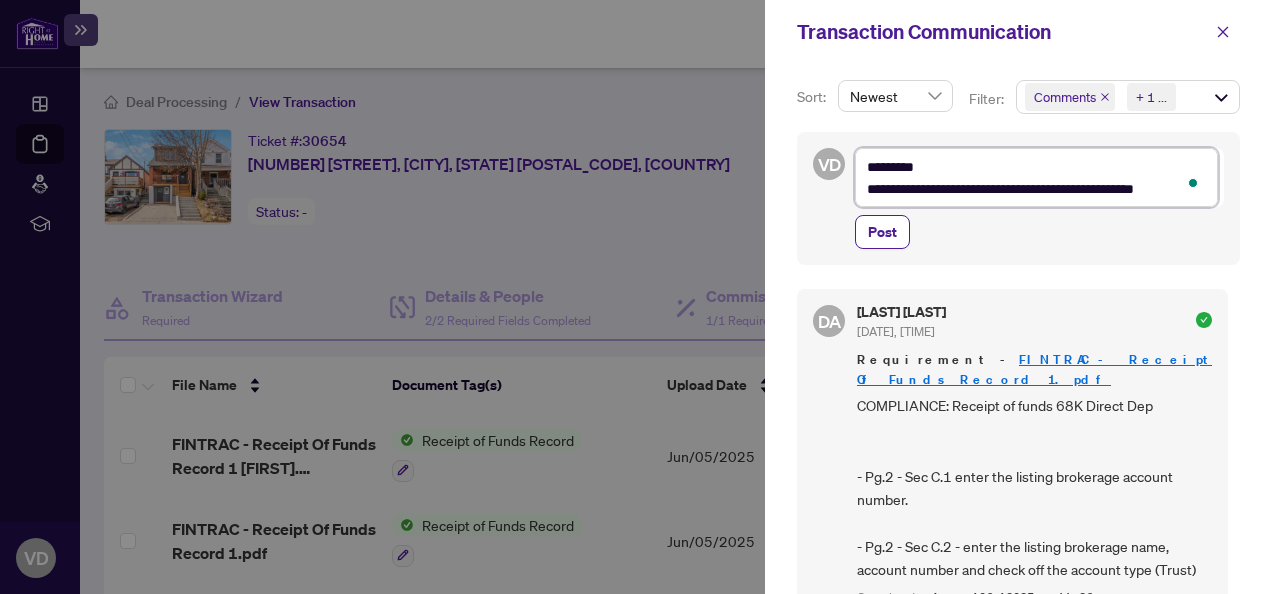 type on "**********" 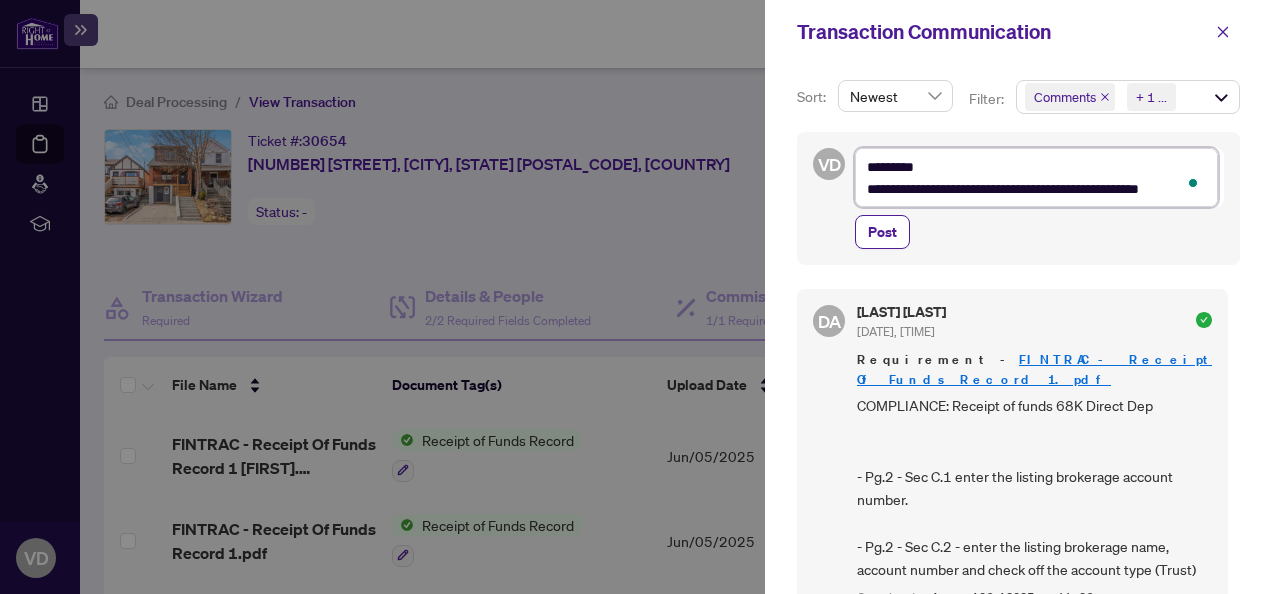type on "**********" 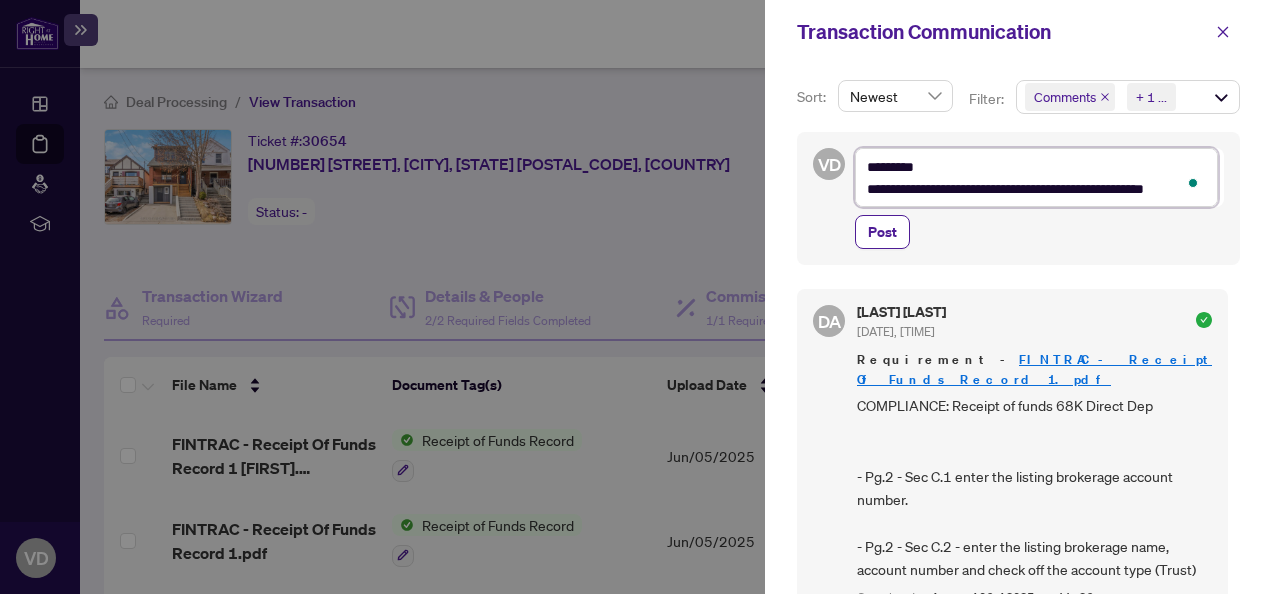 type on "*********" 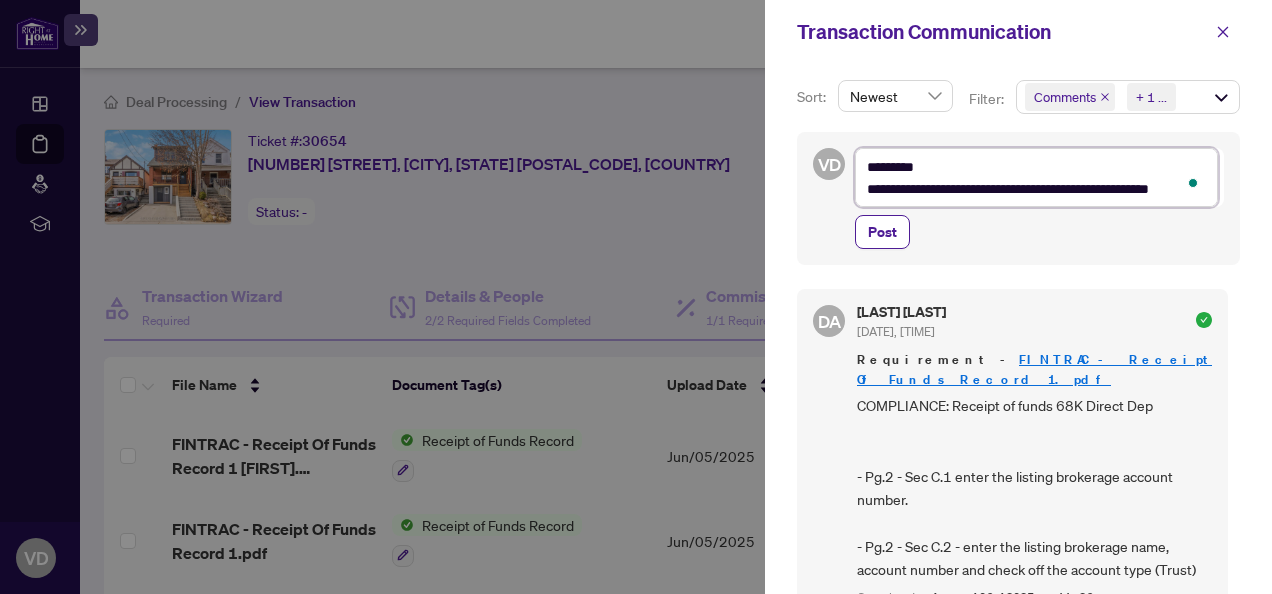type on "*********" 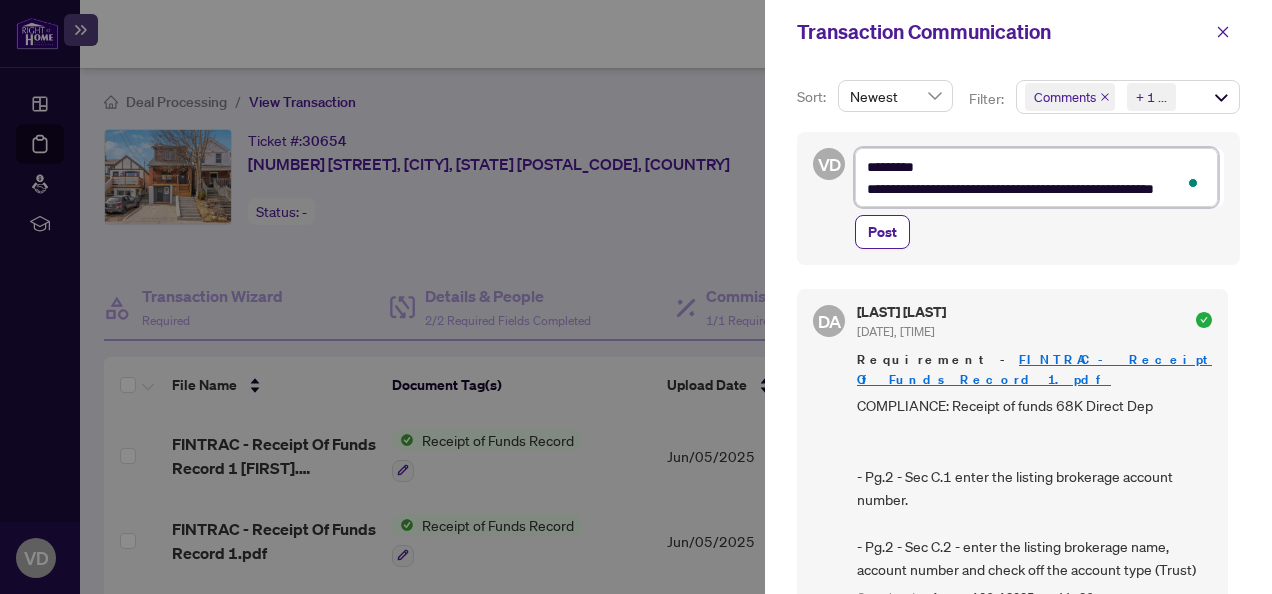type on "*********" 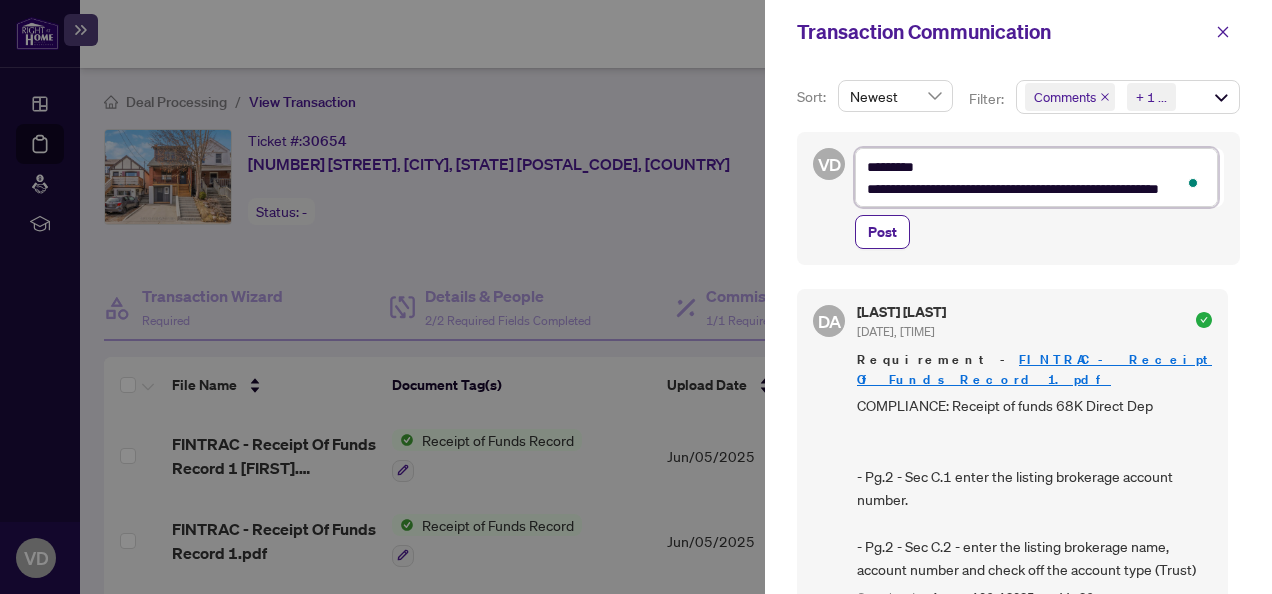 type on "**********" 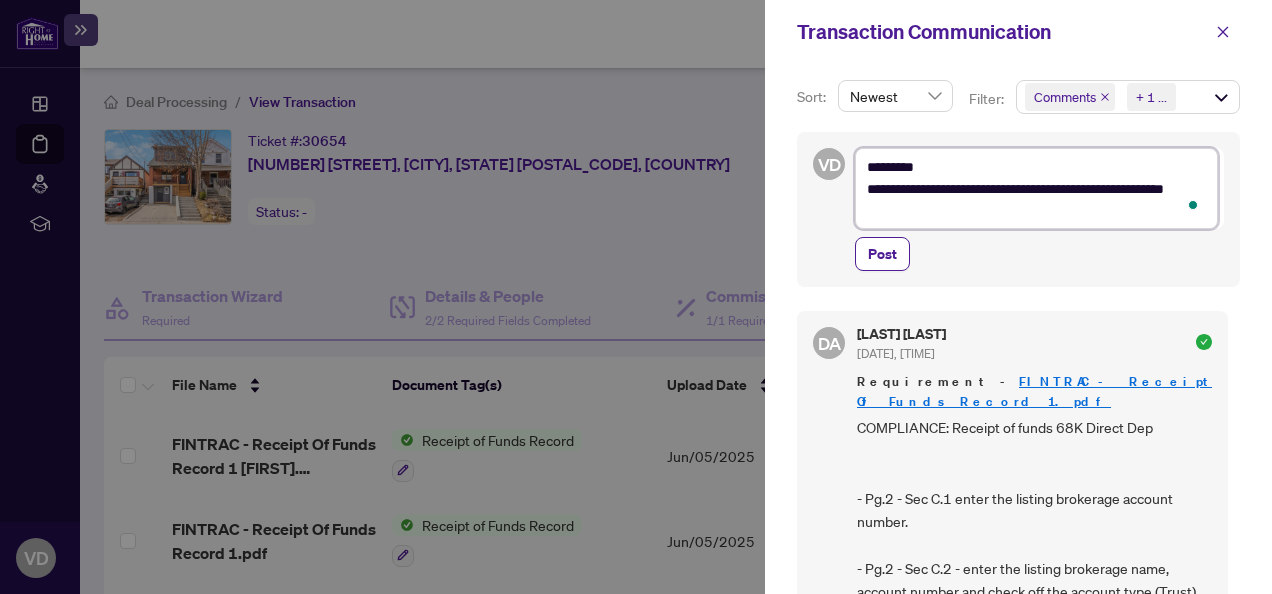 type on "**********" 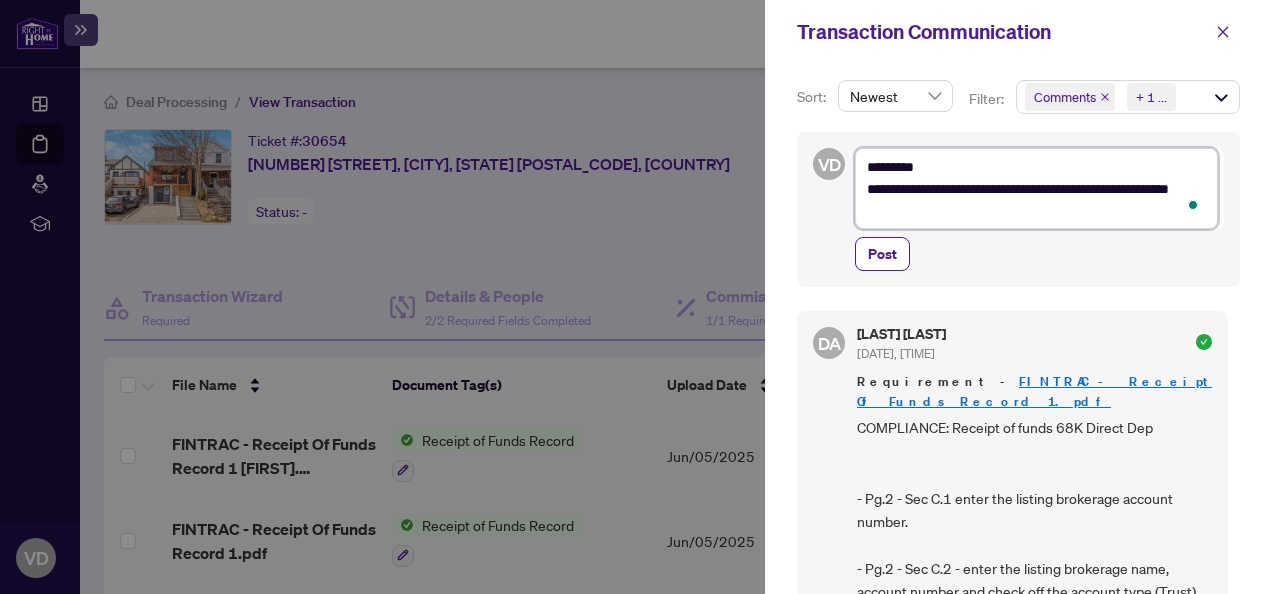 type on "**********" 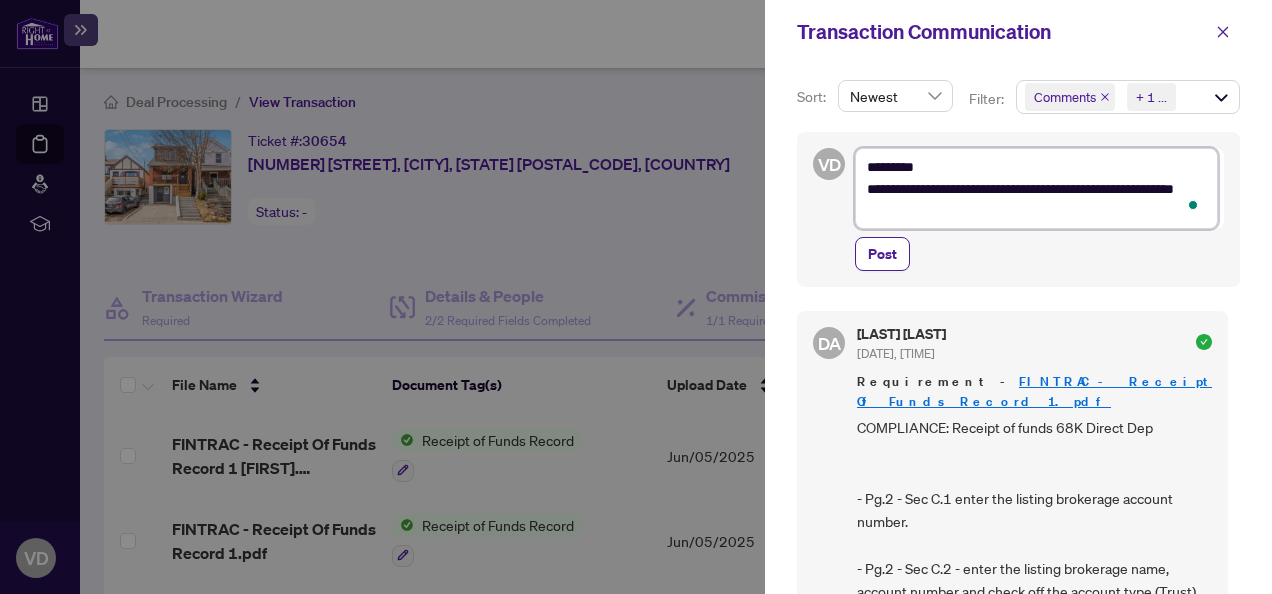 type on "*********" 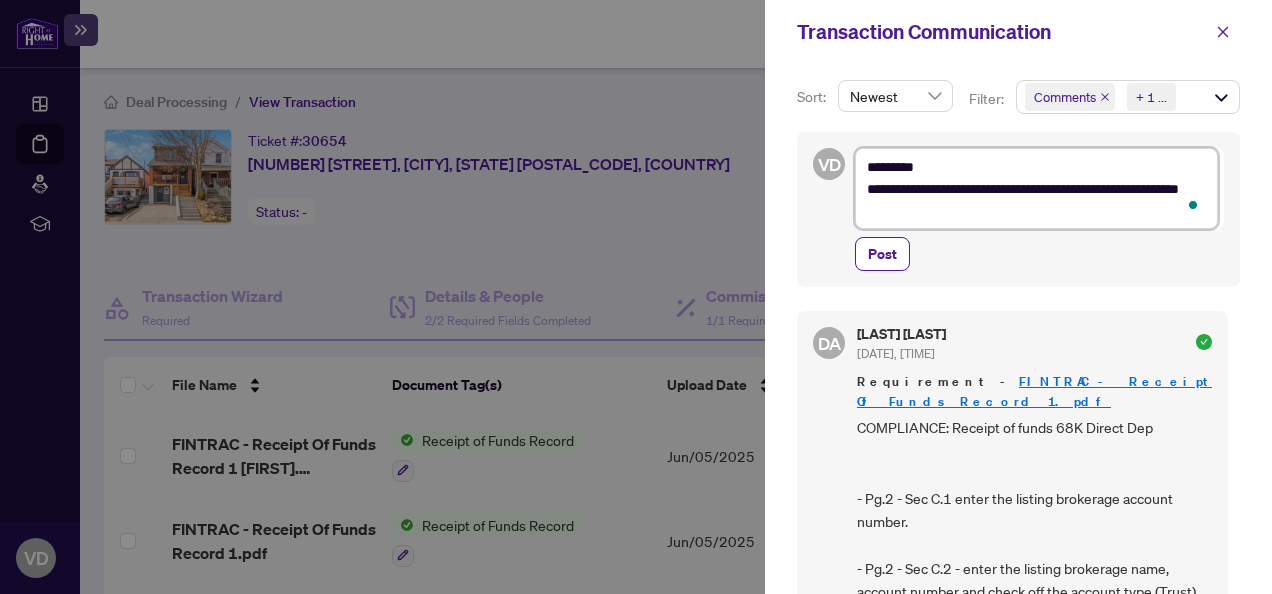 type on "*********" 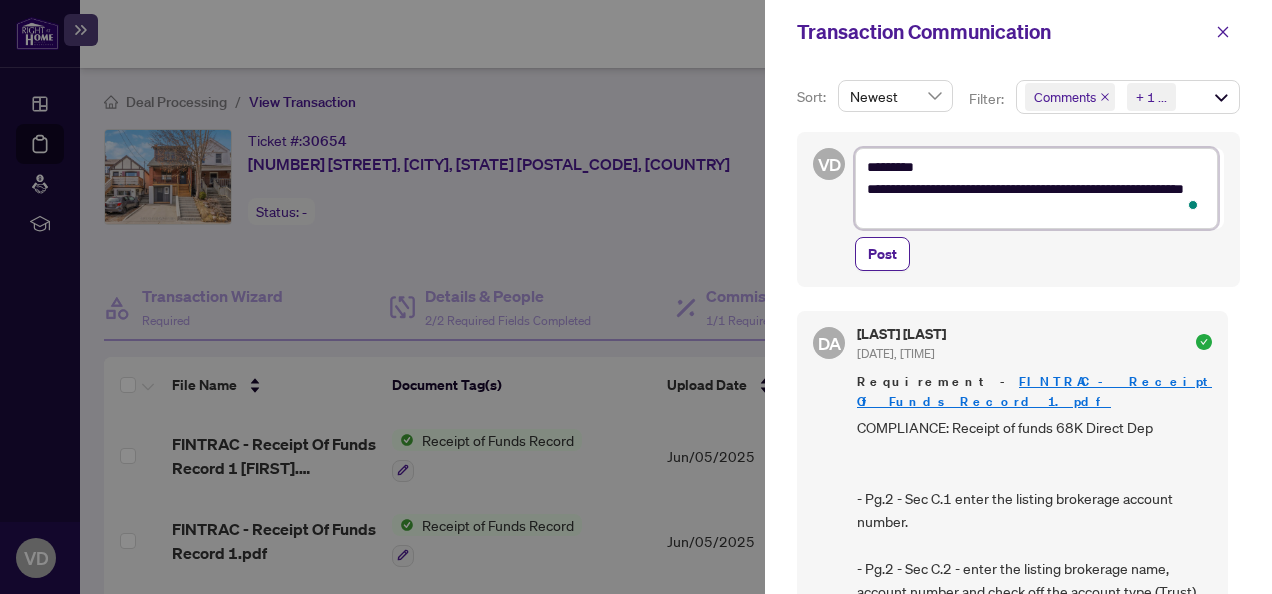 type on "*********" 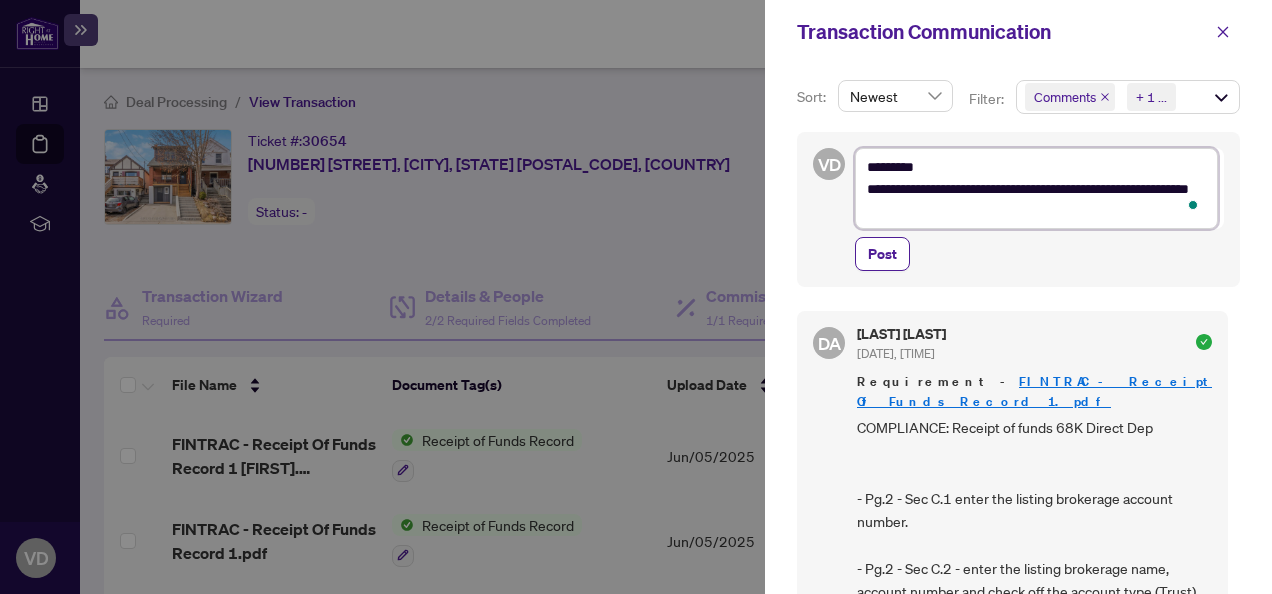 type on "**********" 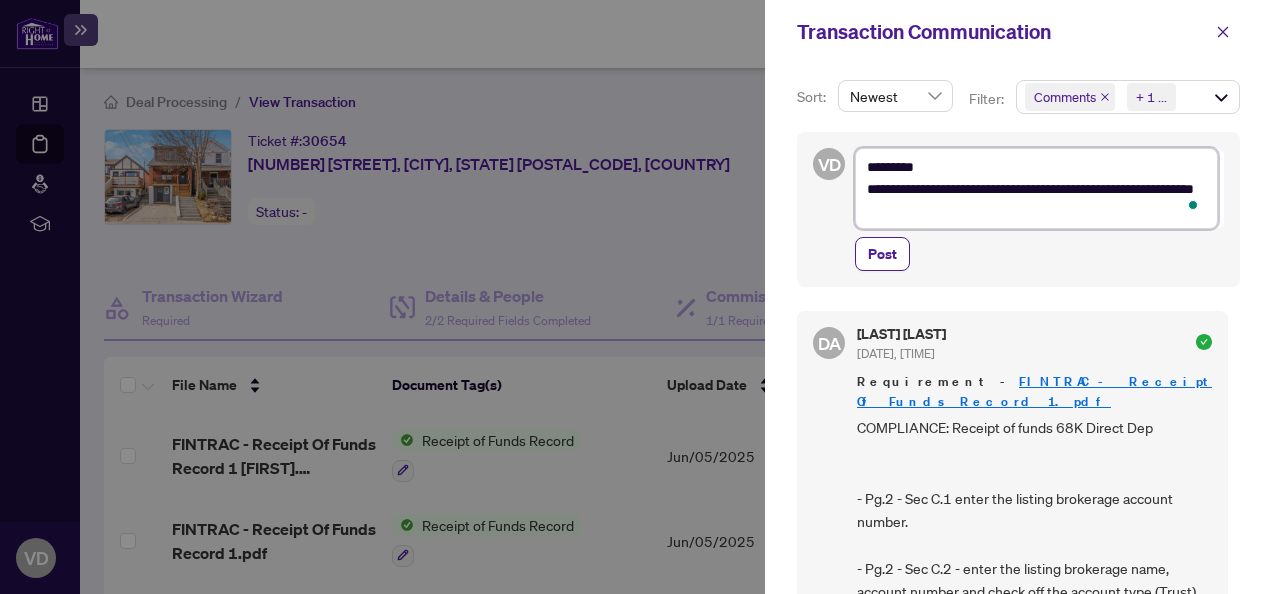 type on "**********" 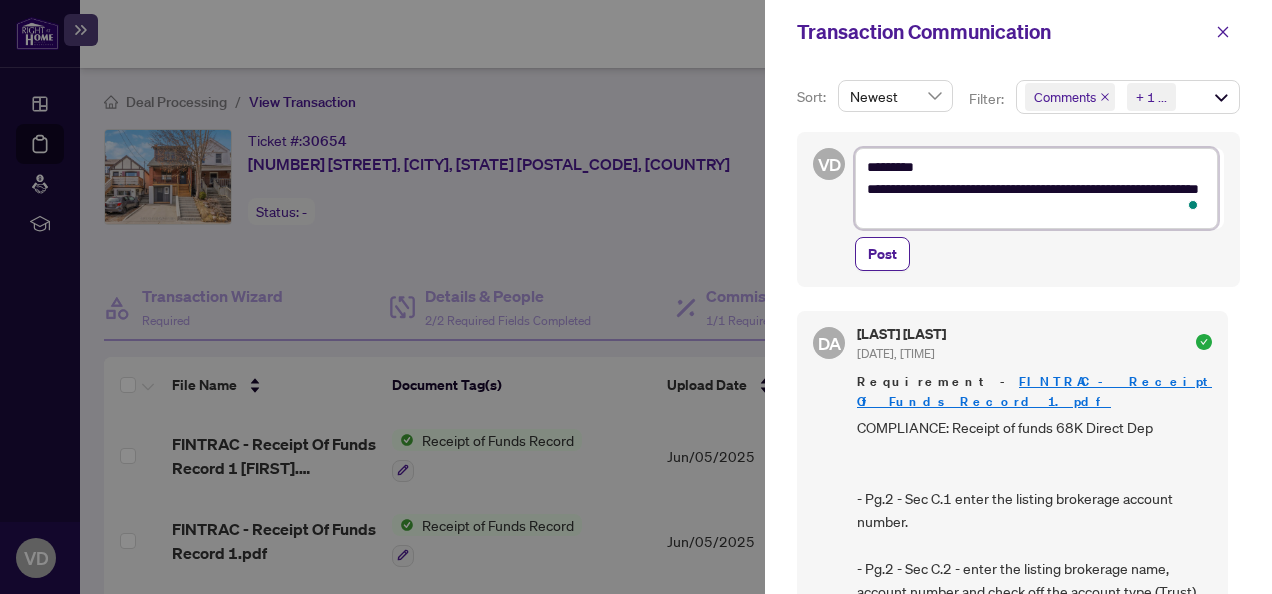 type on "**********" 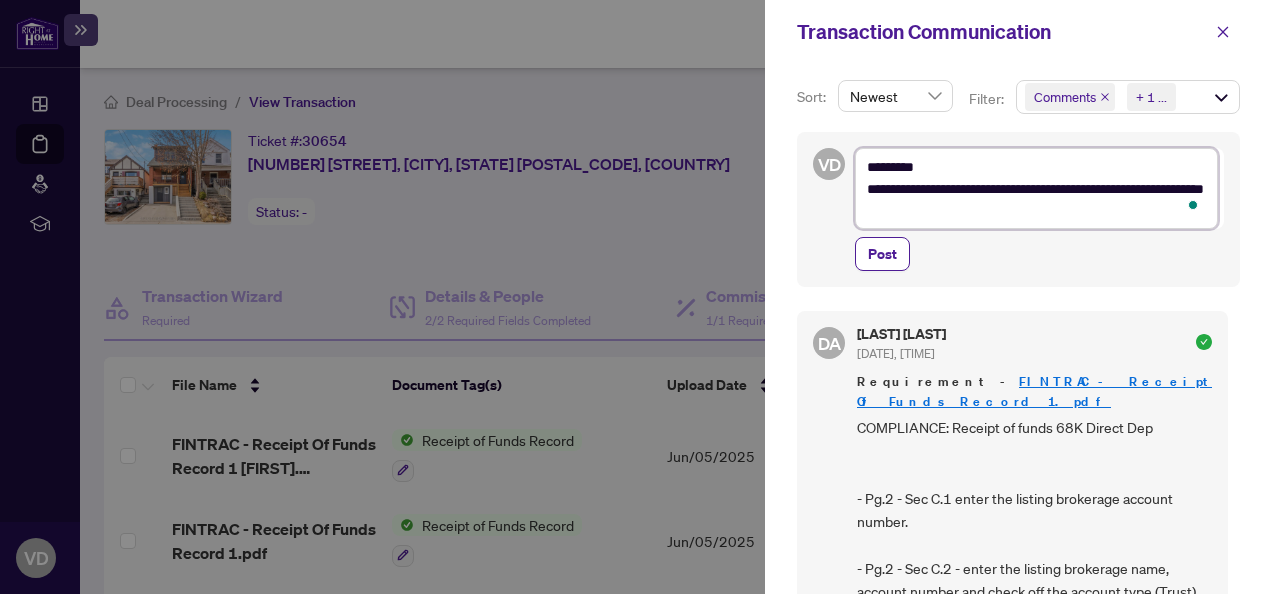 type on "**********" 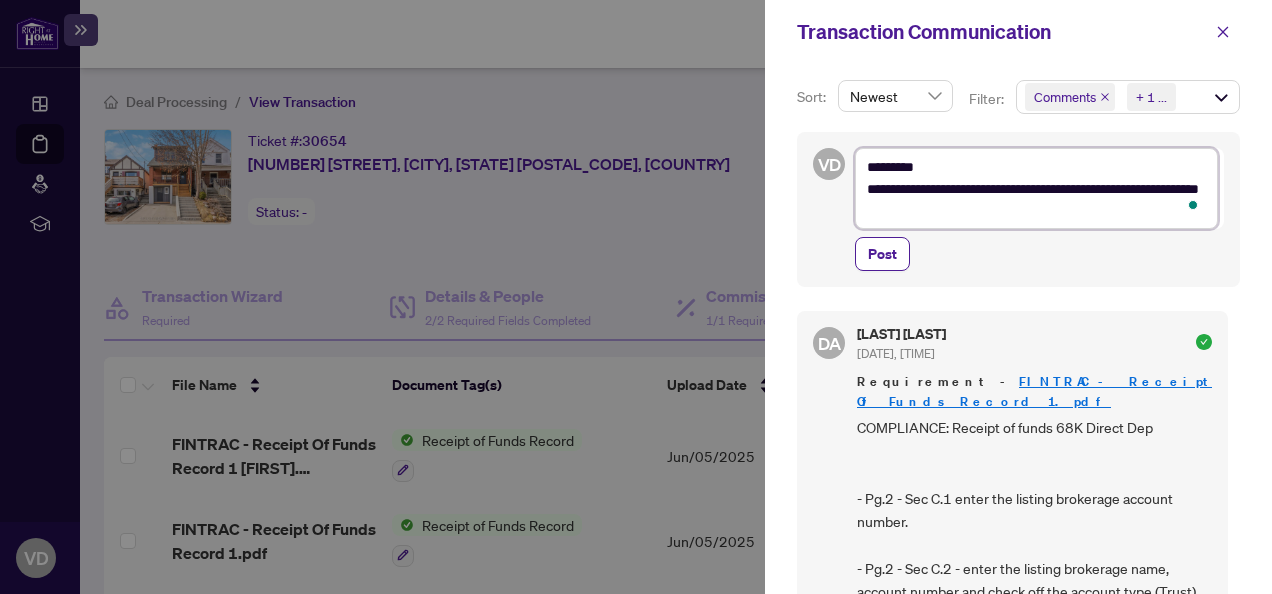 type on "**********" 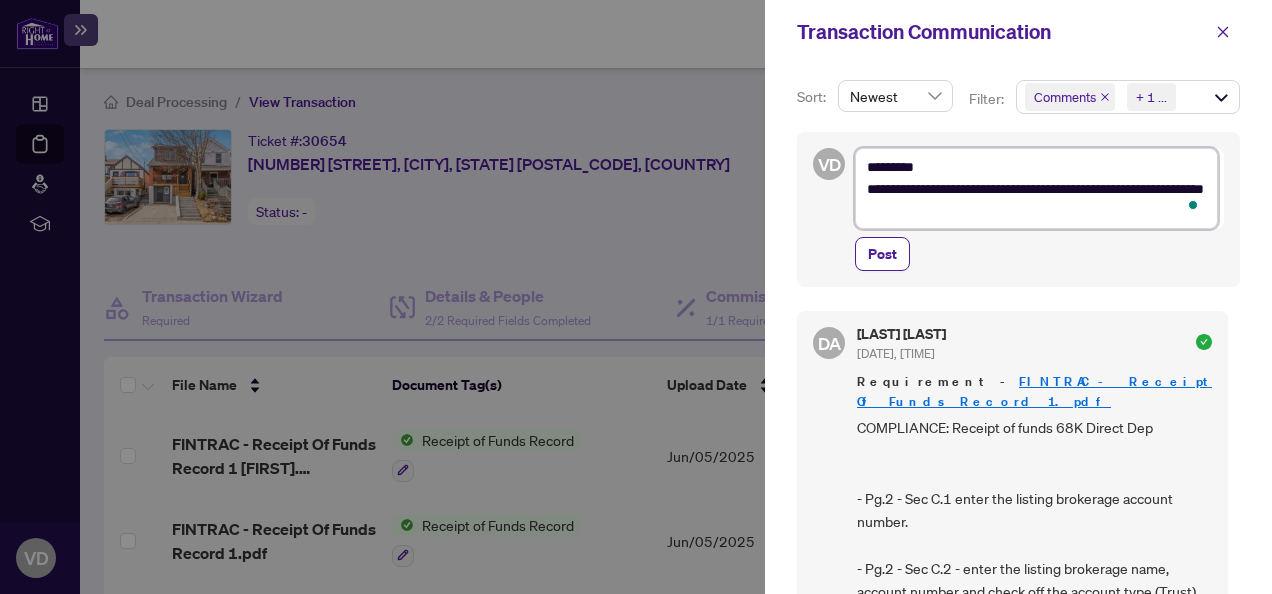 type on "**********" 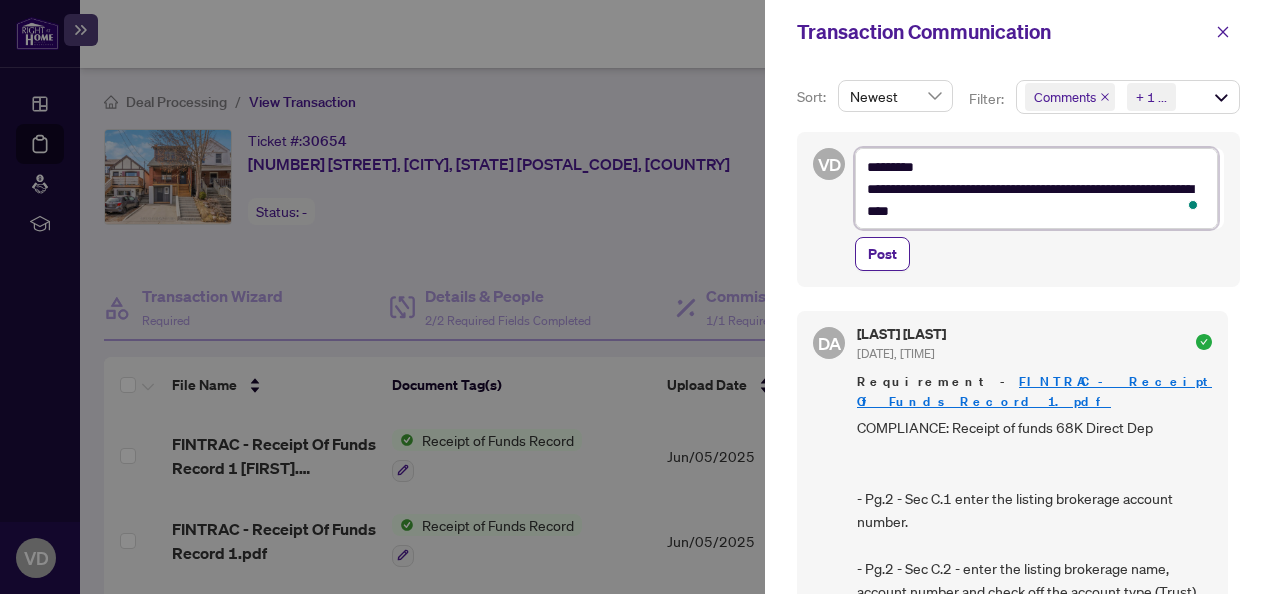 type on "*********" 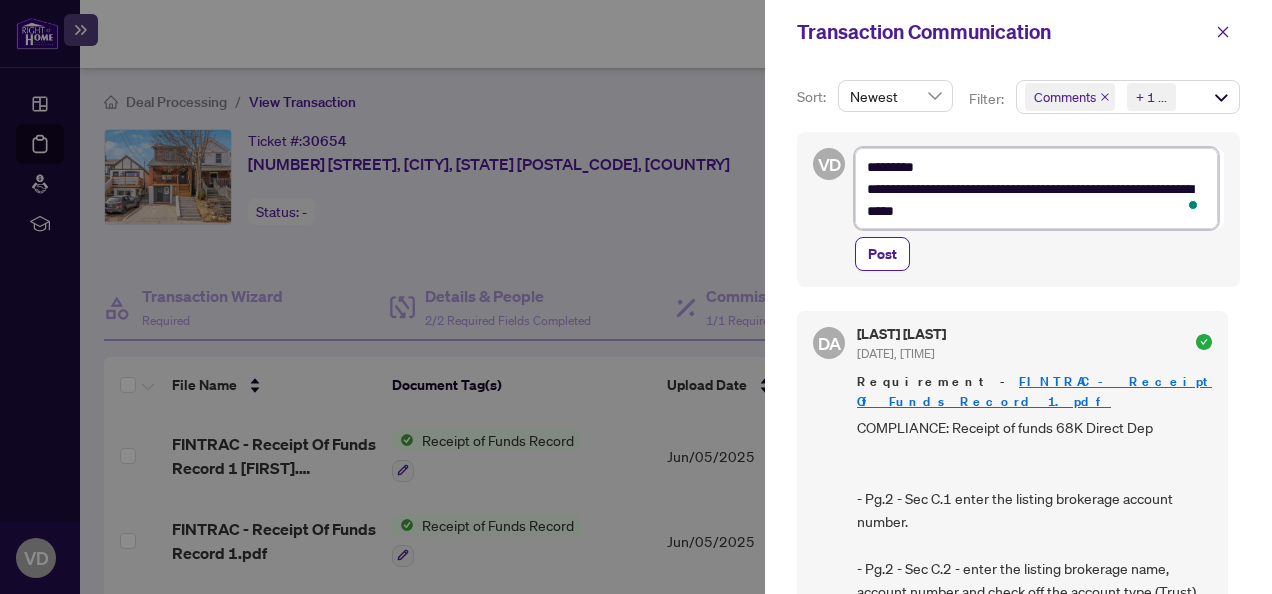 type on "*********" 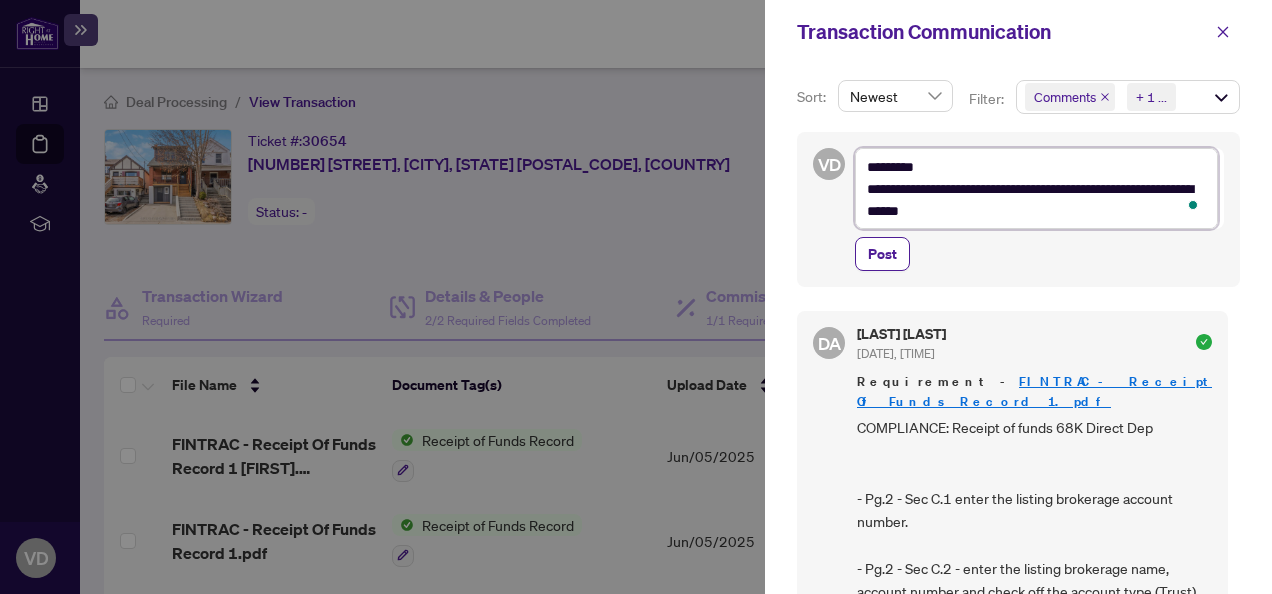 type on "*********" 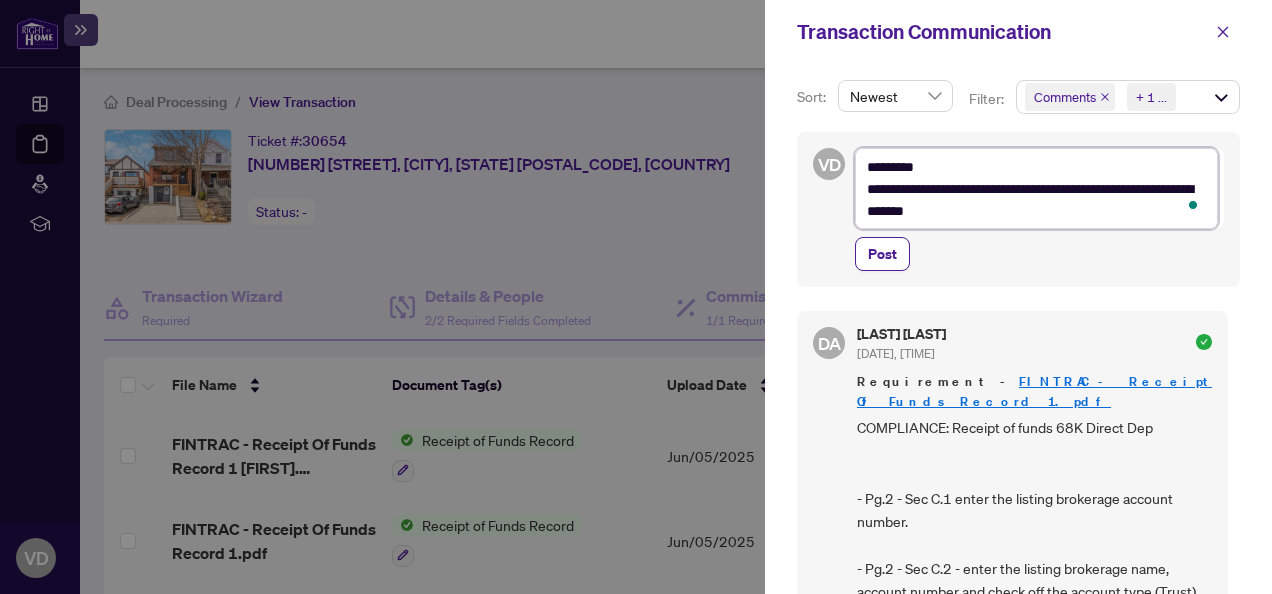 type on "*********" 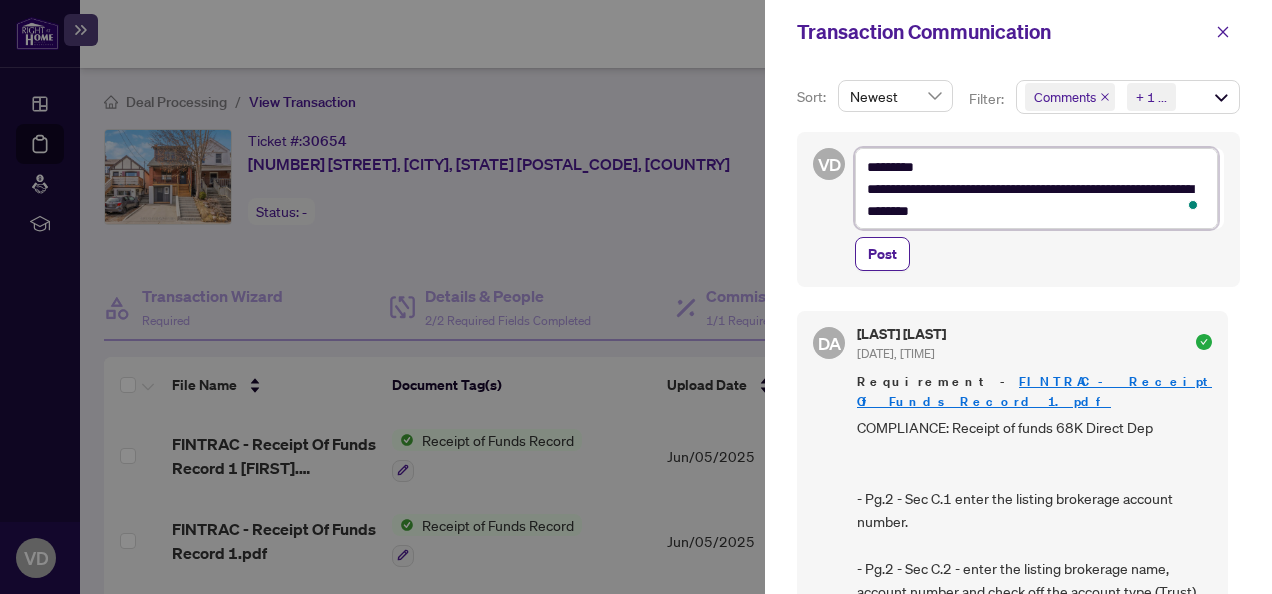 type on "*********" 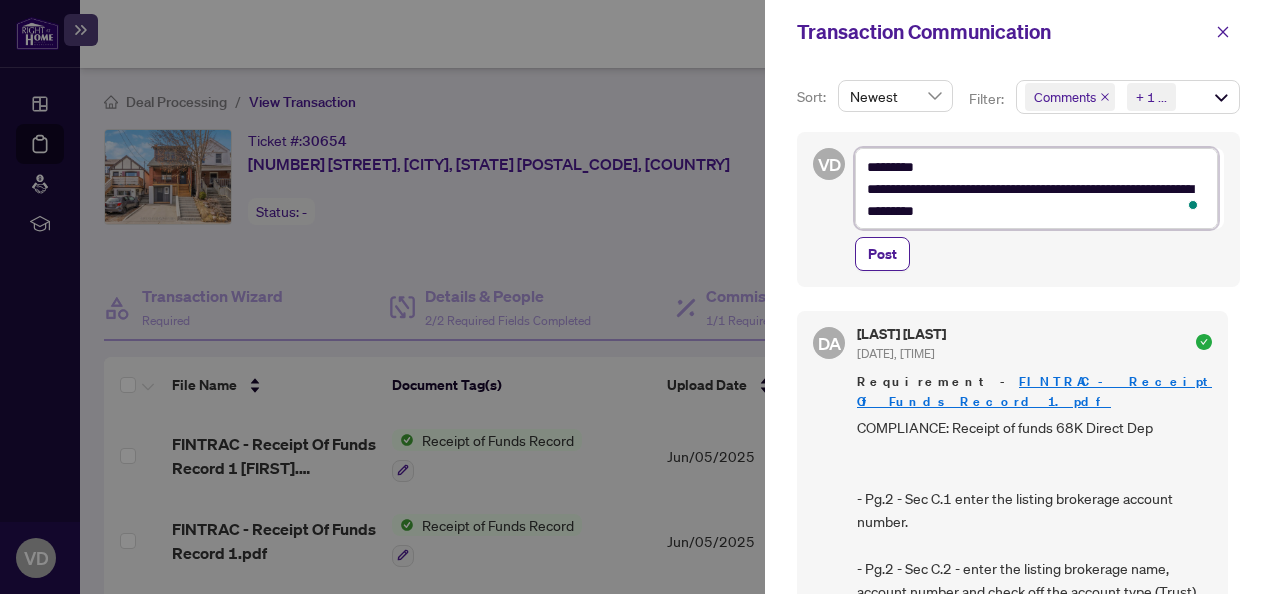 type on "**********" 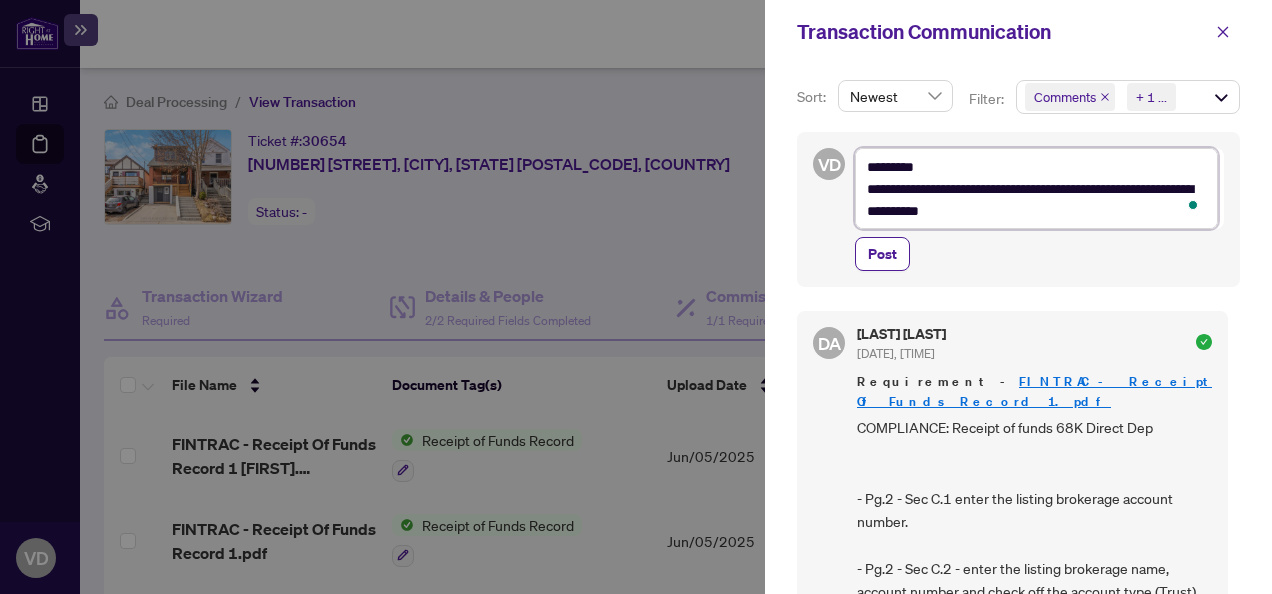 type on "*********" 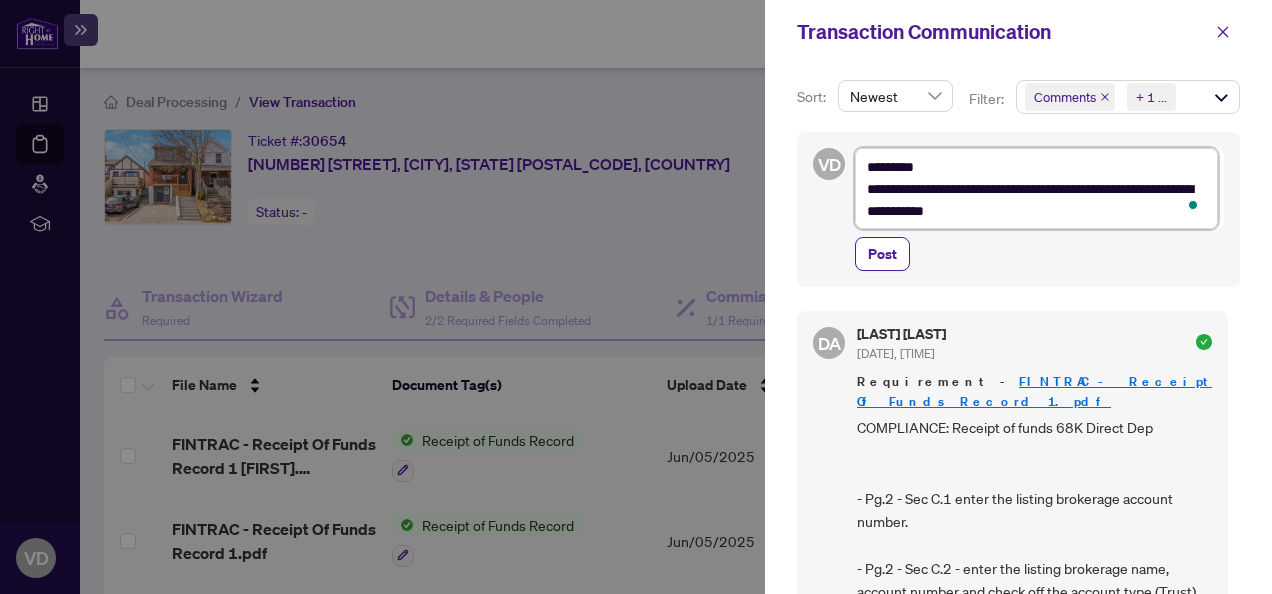 type on "*********" 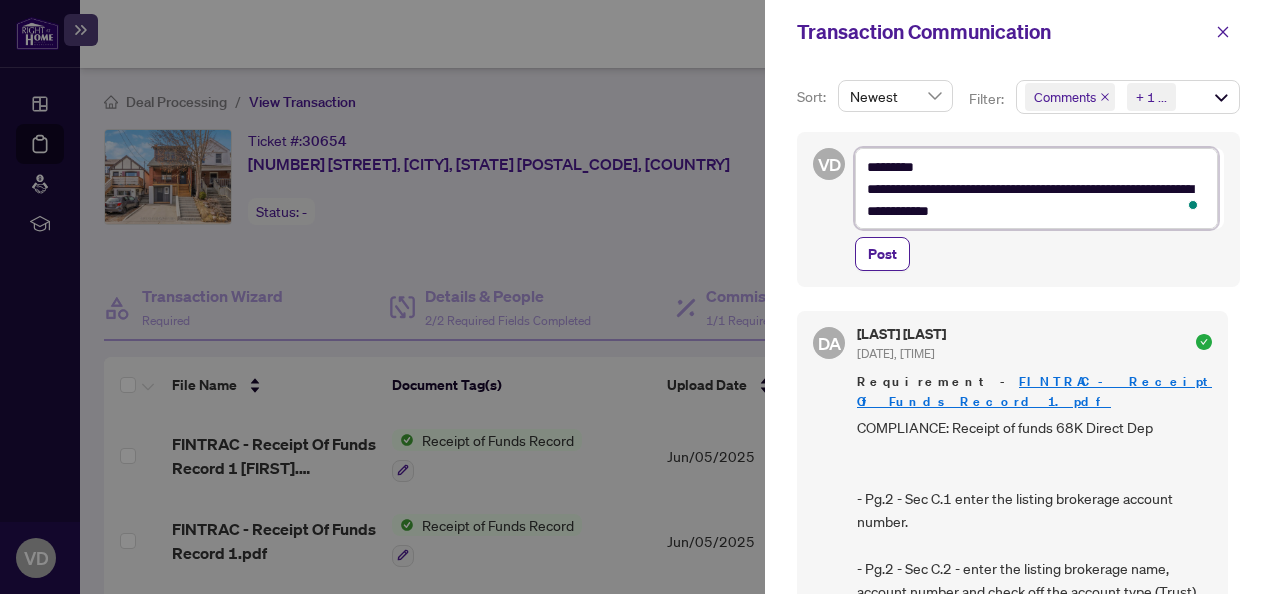 type on "*********" 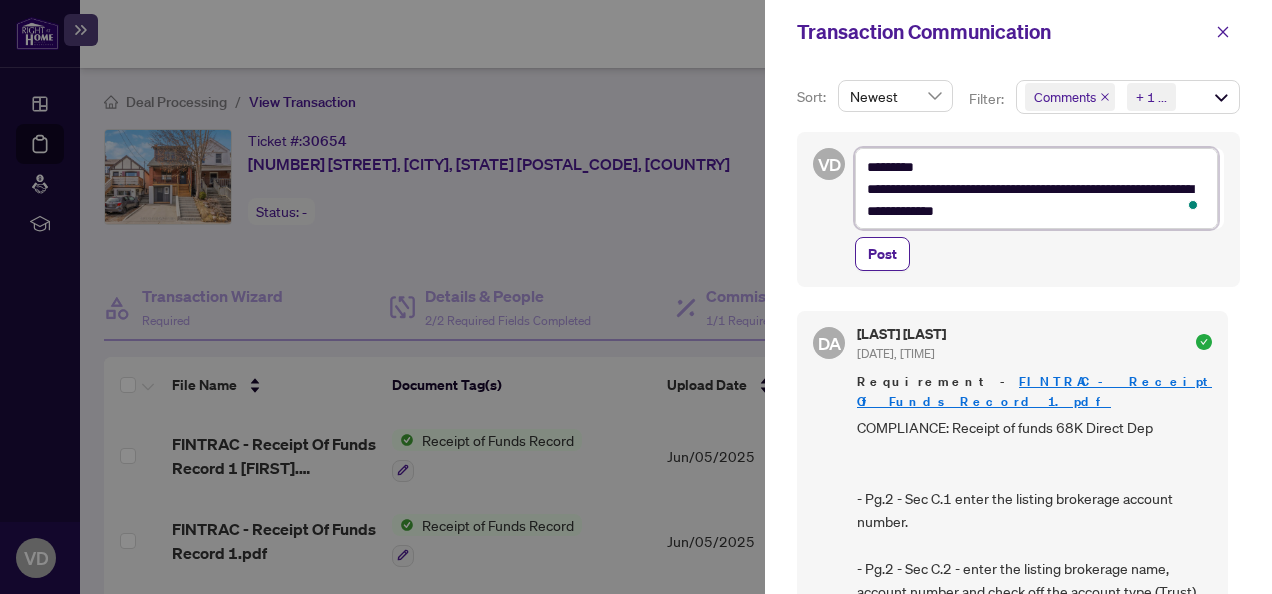 type on "*********" 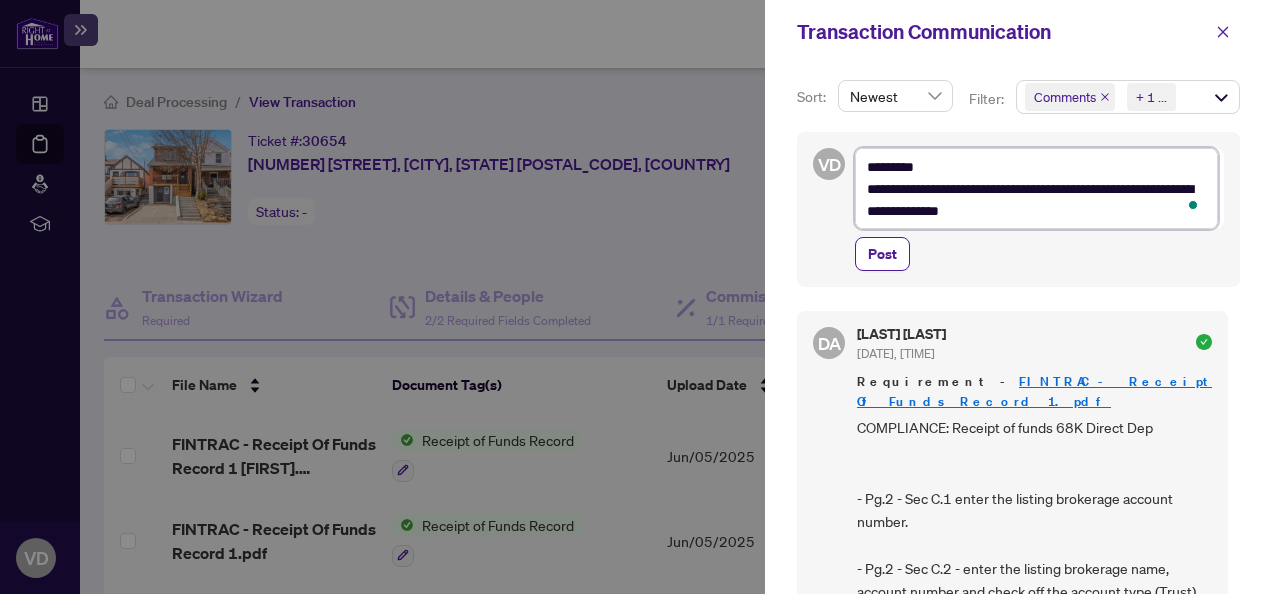 type on "*********" 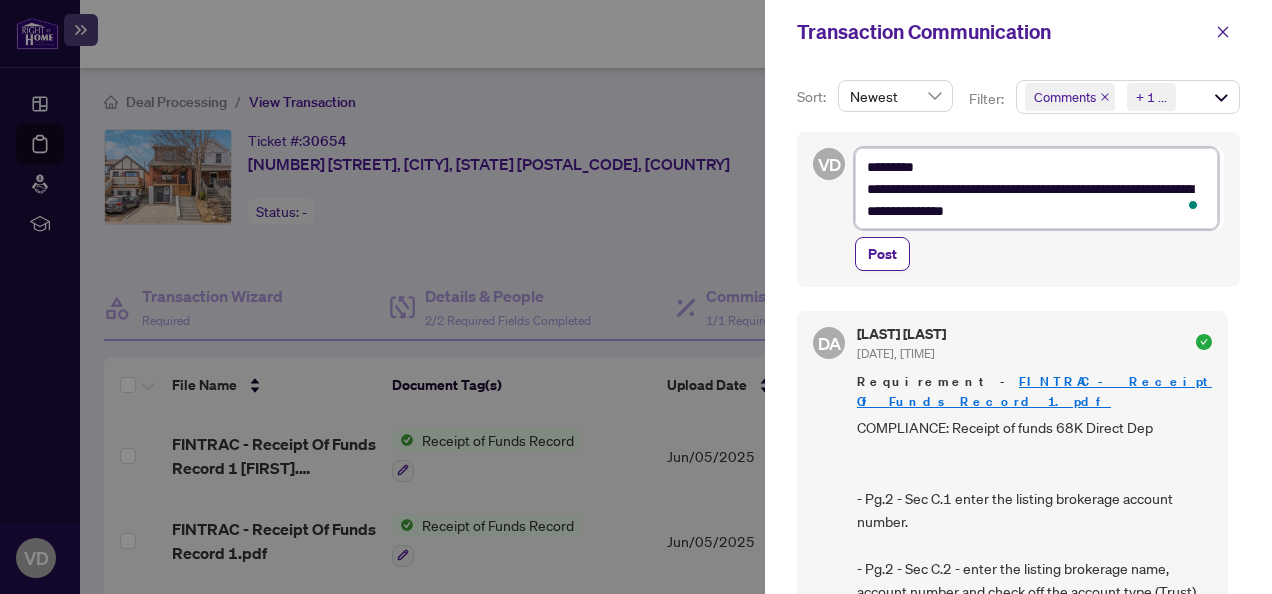 type on "*********" 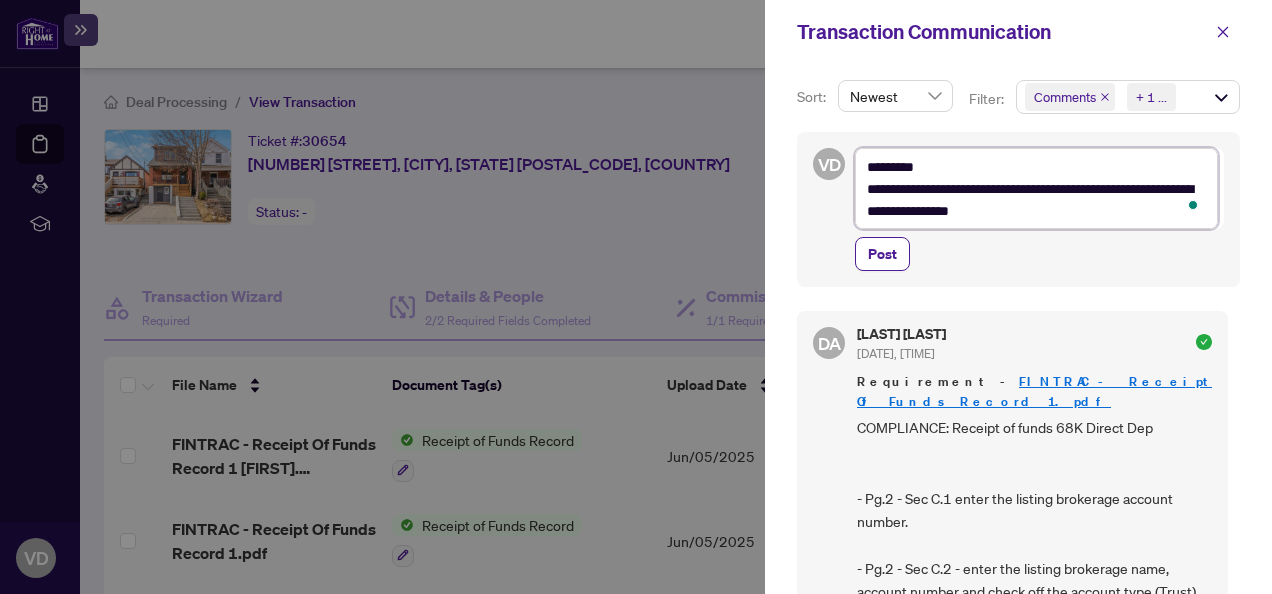 type on "*********" 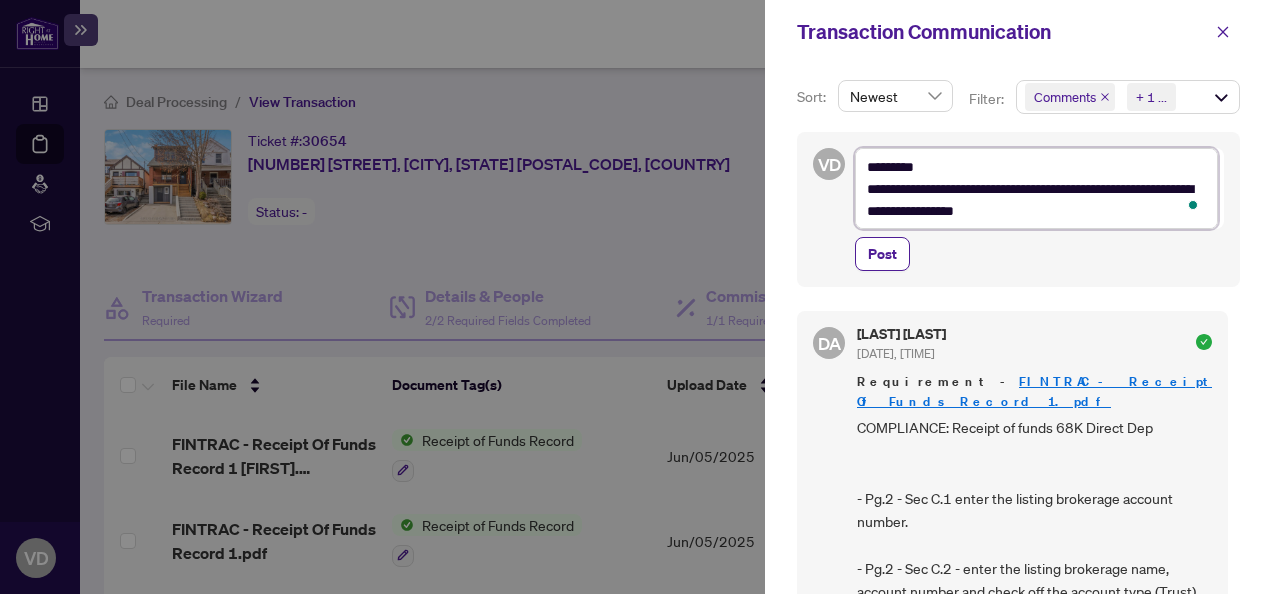 type on "*********" 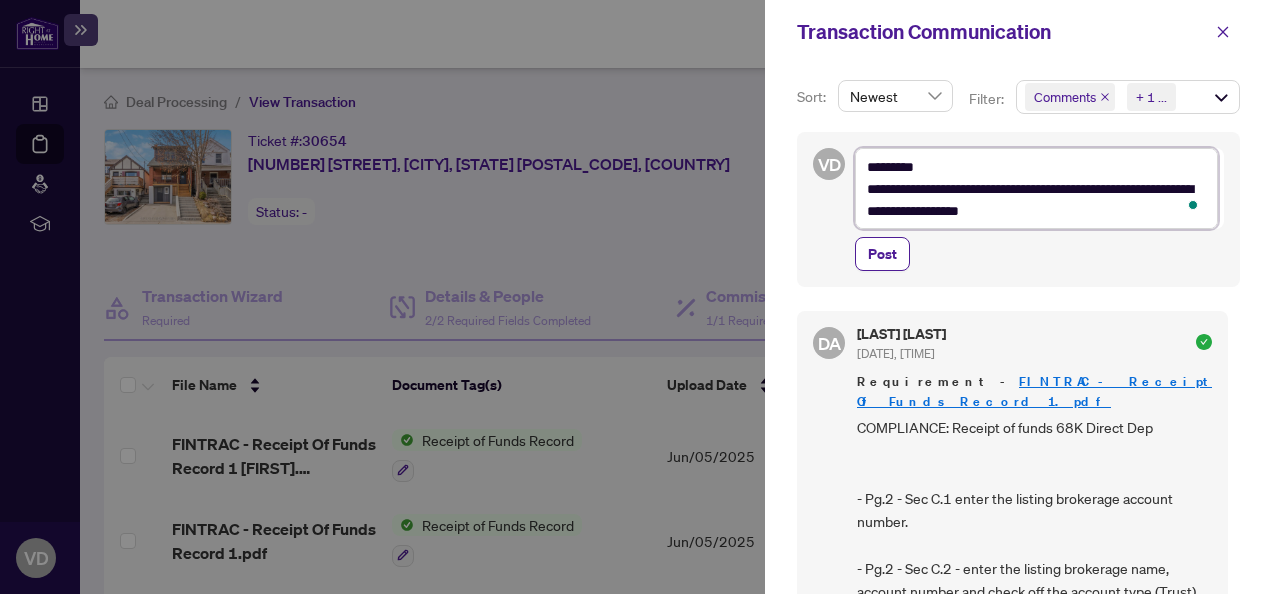 type on "*********" 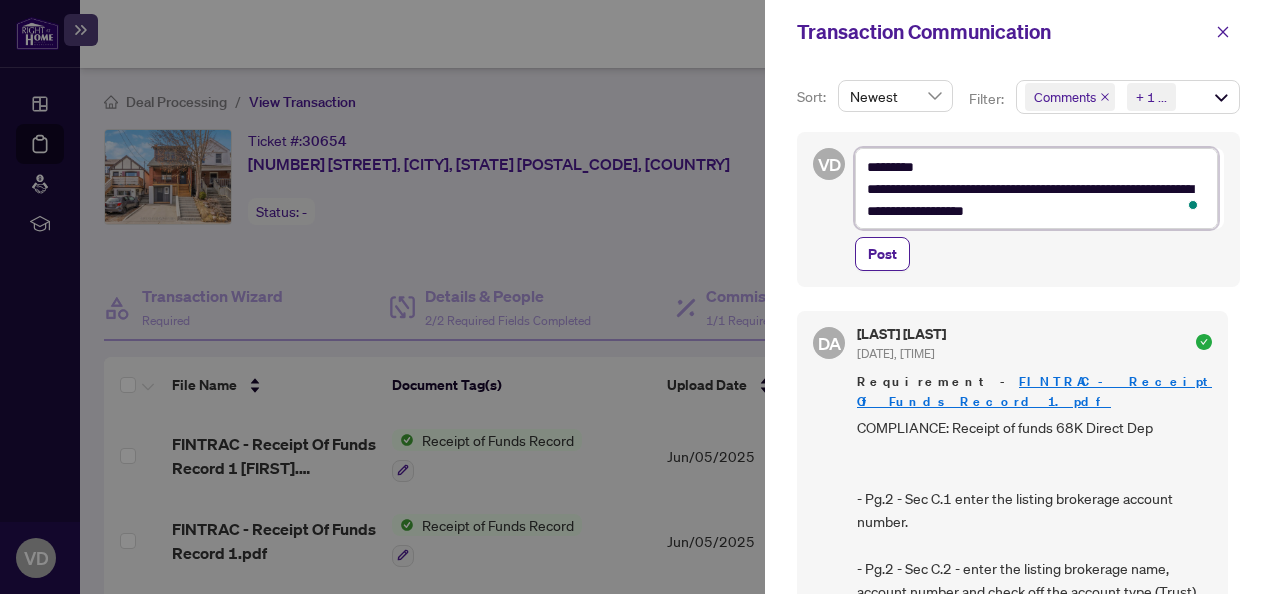 type on "*********" 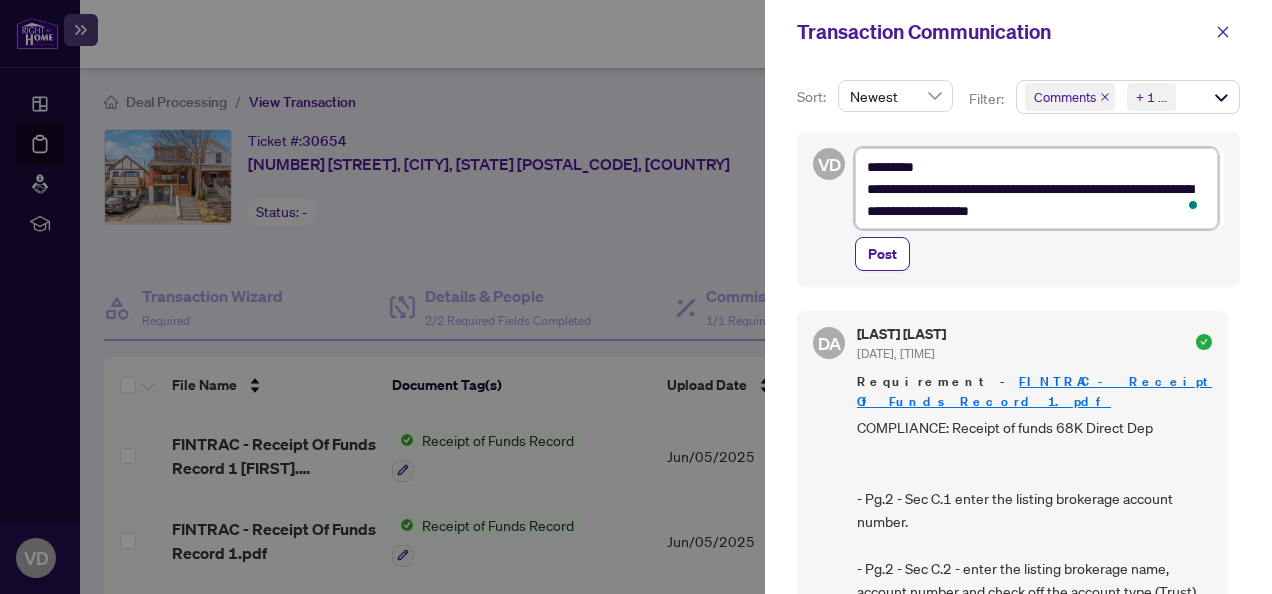 type on "*********" 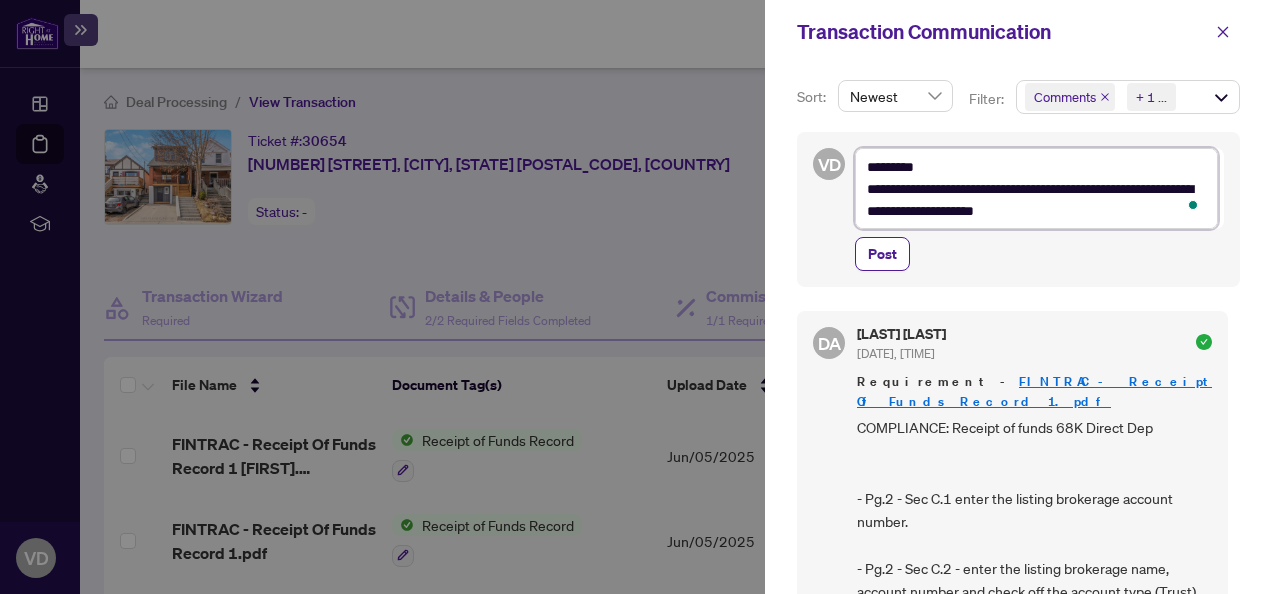 type on "*********" 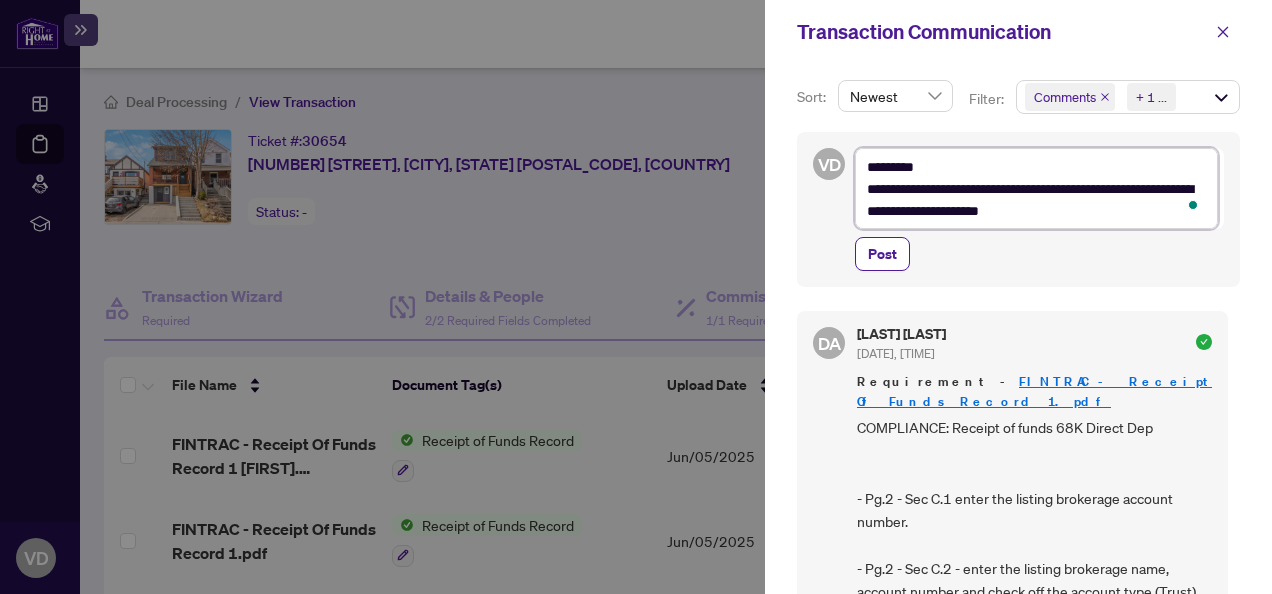type on "**********" 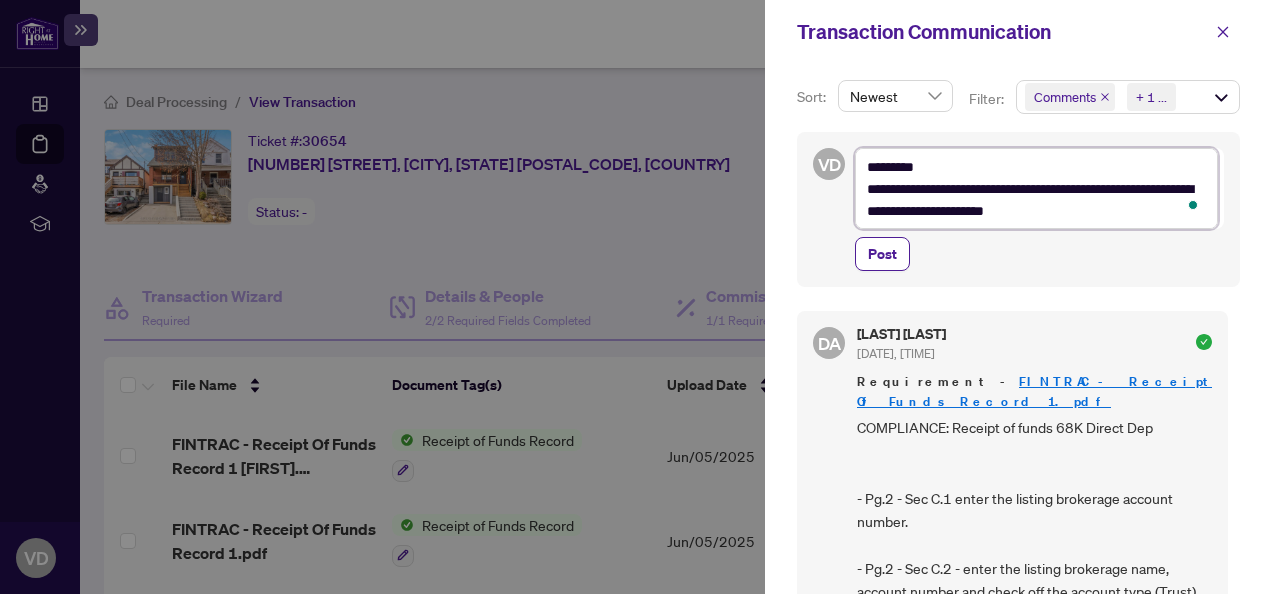 type 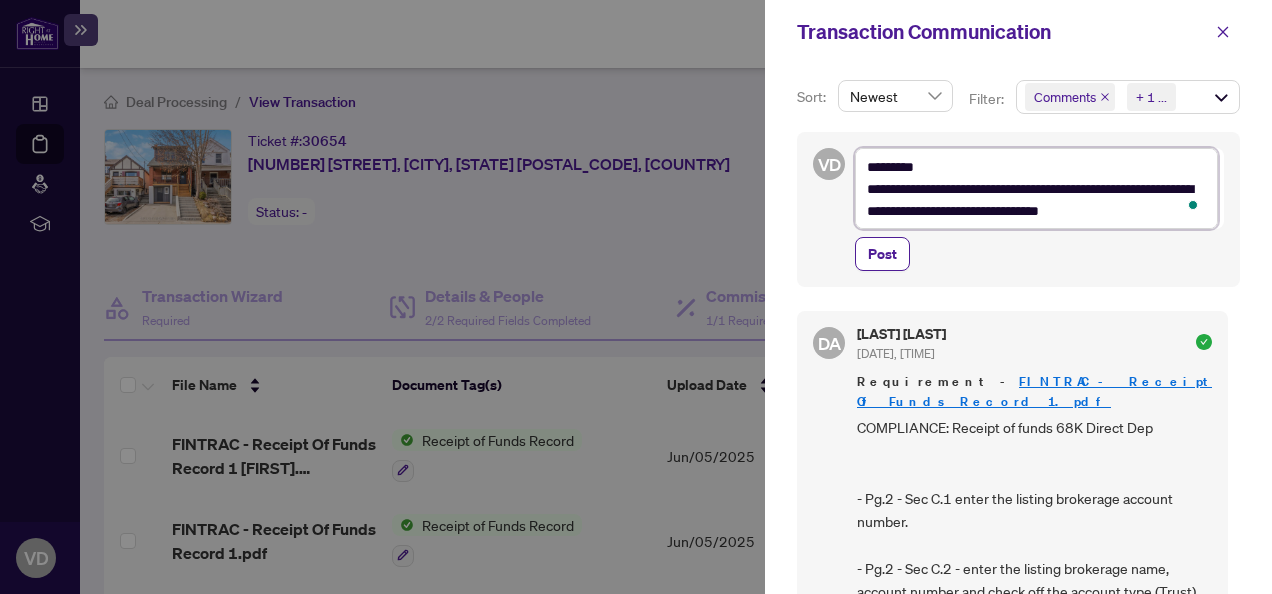click on "*********" at bounding box center (1036, 188) 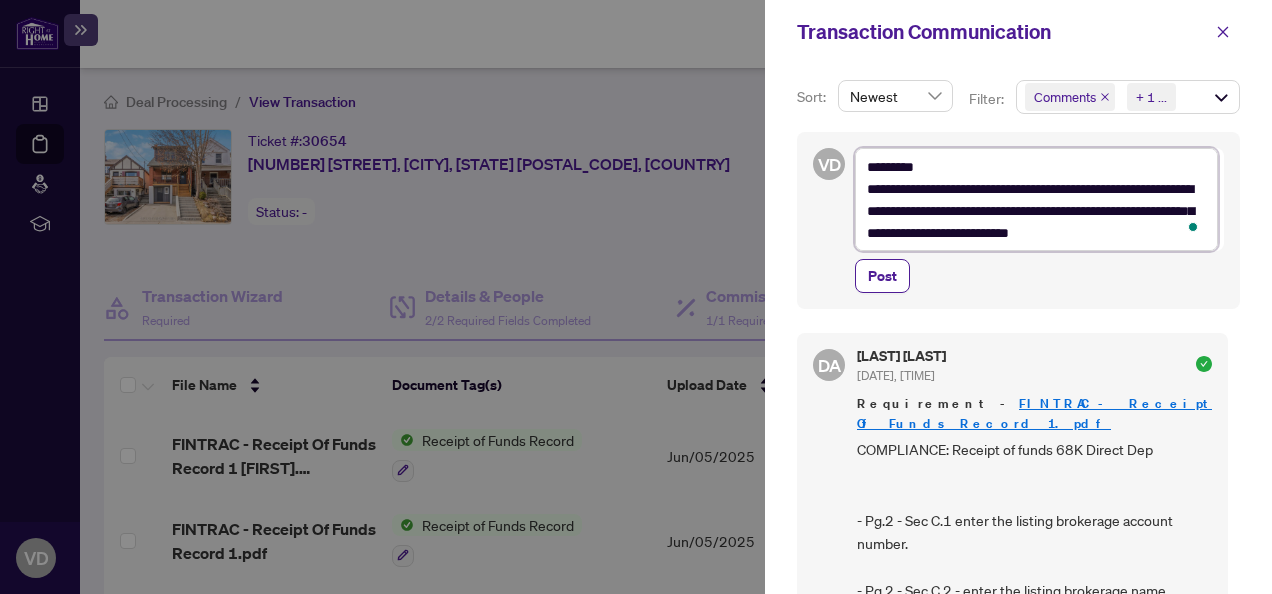 click on "*********" at bounding box center [1036, 199] 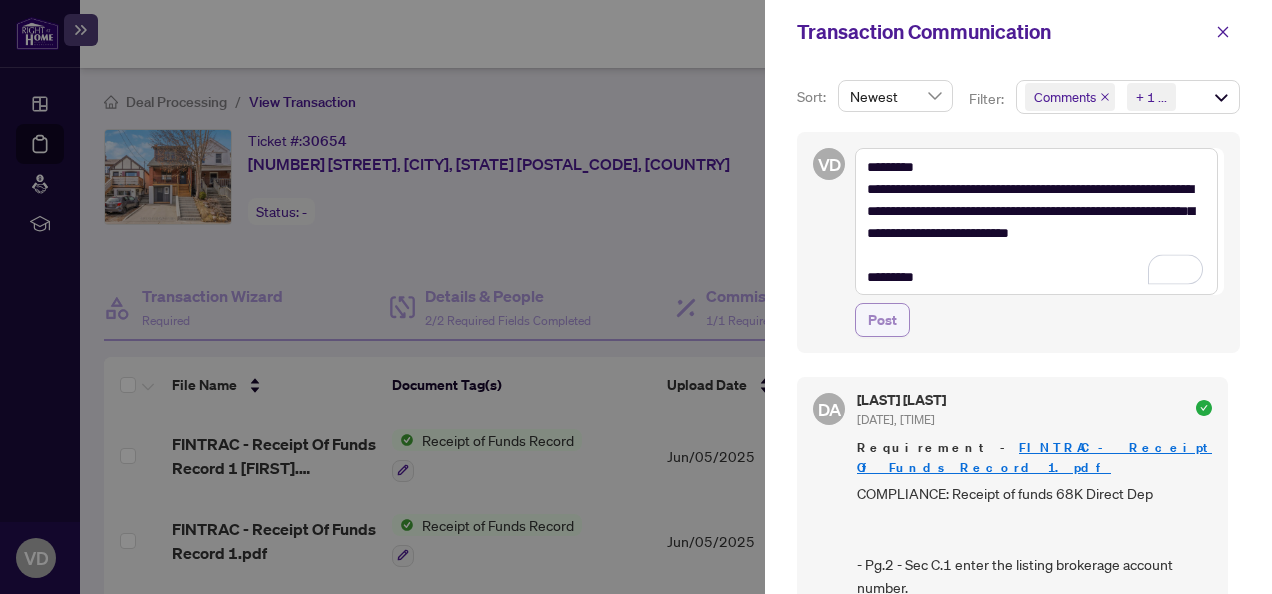 click on "Post" at bounding box center (882, 320) 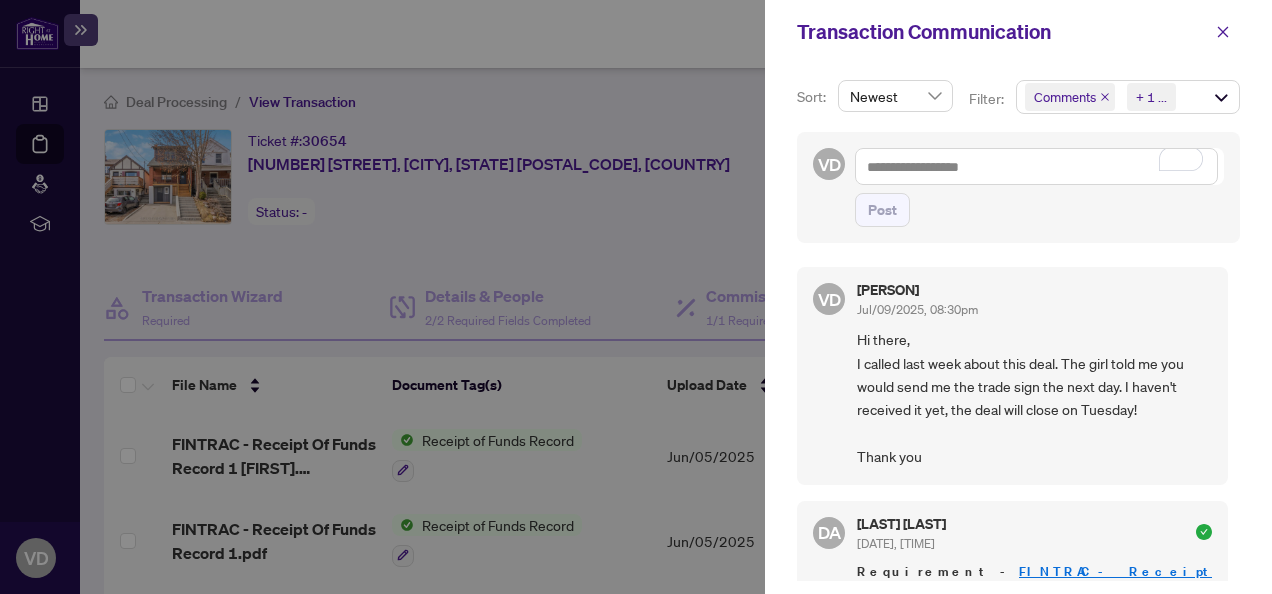 click at bounding box center (636, 297) 